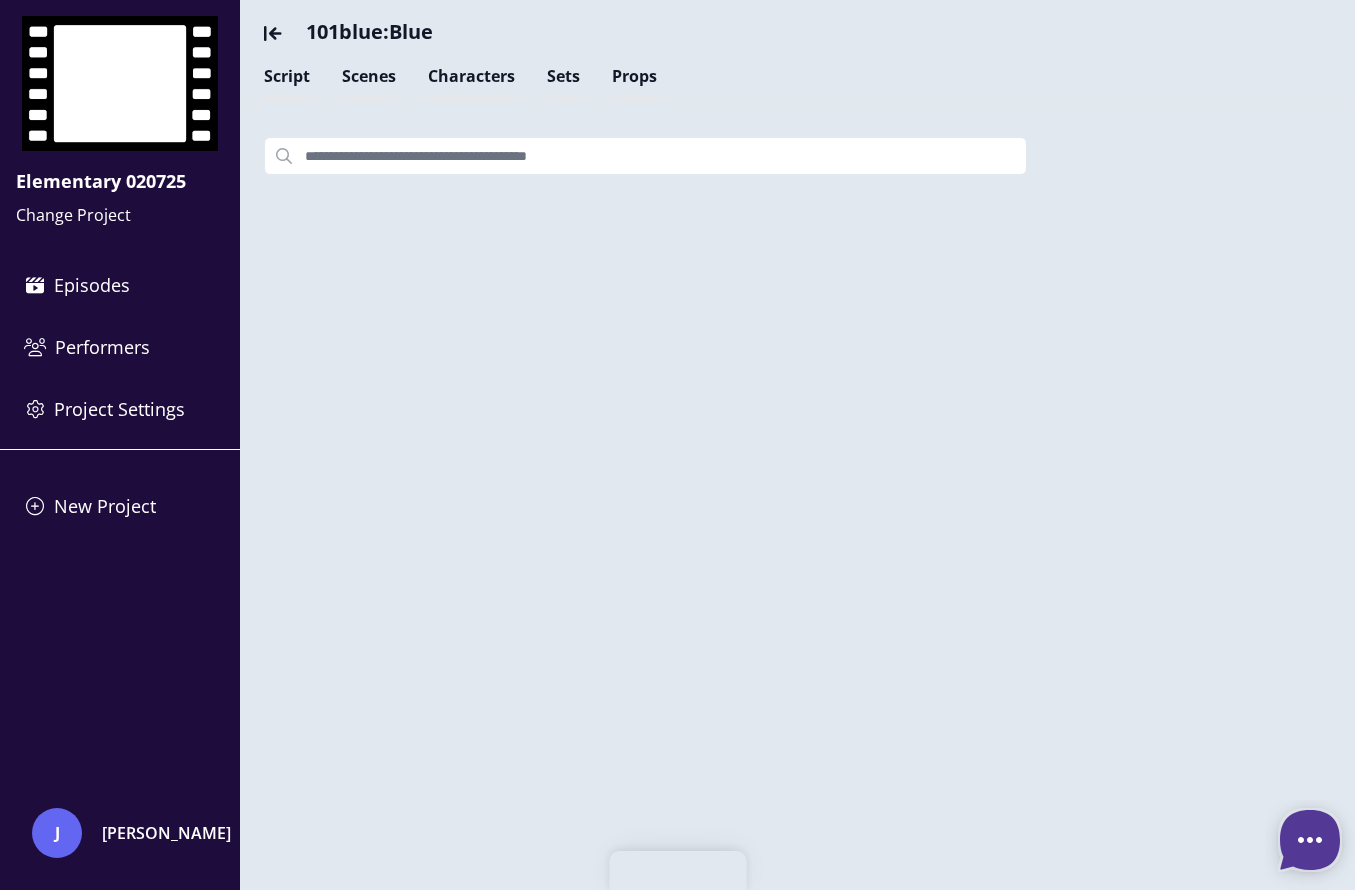 scroll, scrollTop: 0, scrollLeft: 0, axis: both 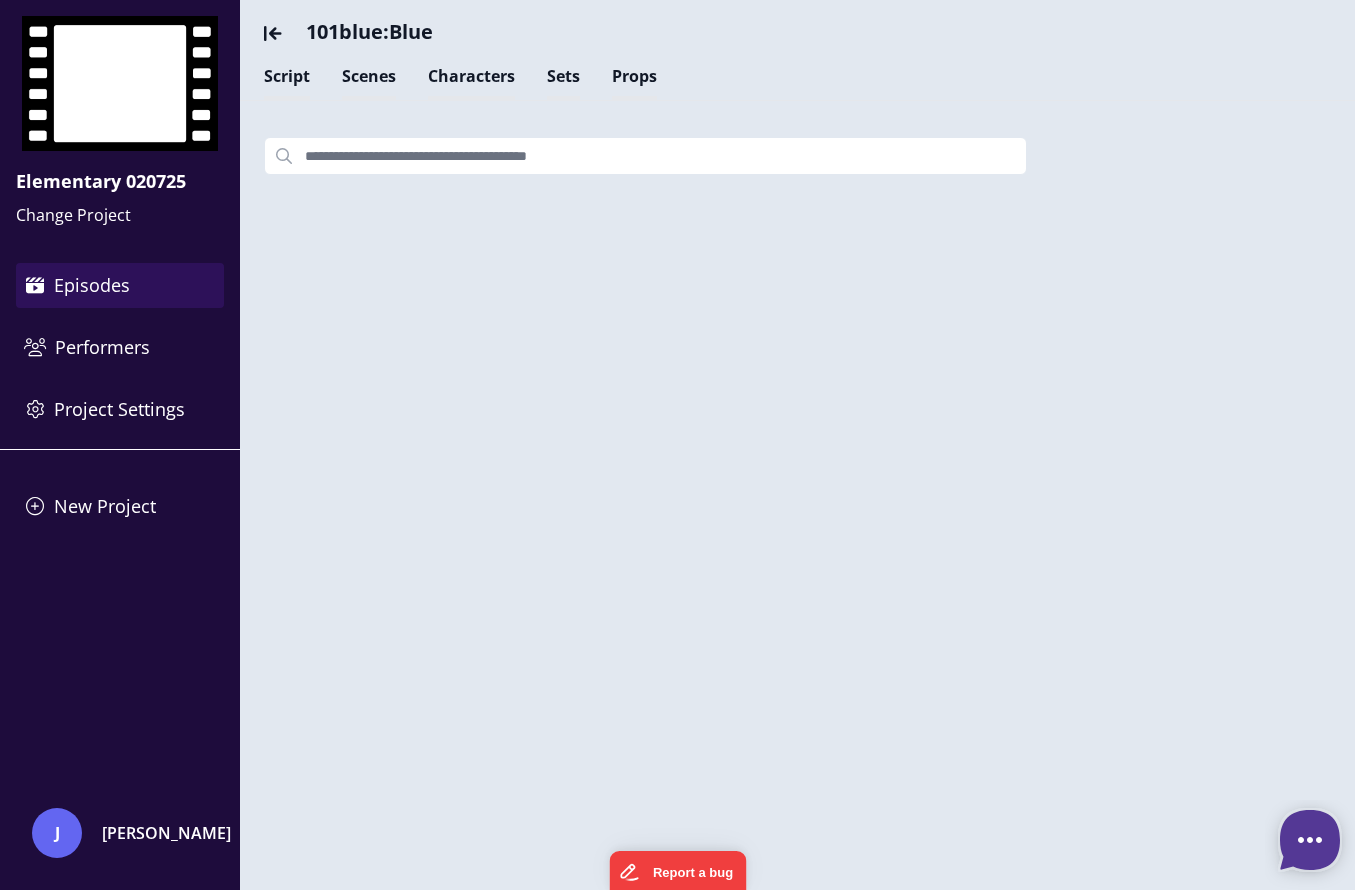 click on "Episodes" at bounding box center [120, 285] 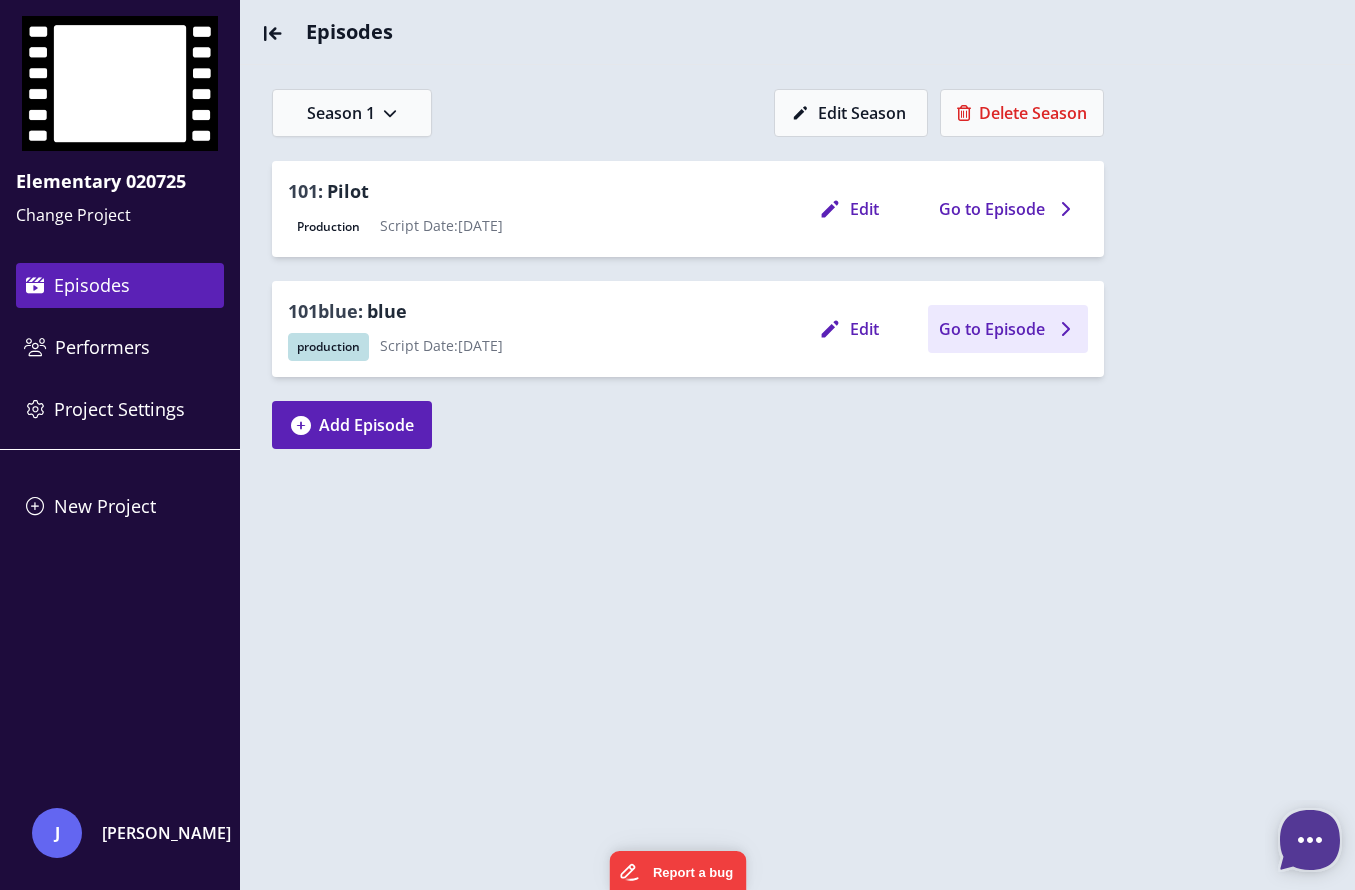 click on "Go to Episode" at bounding box center [992, 329] 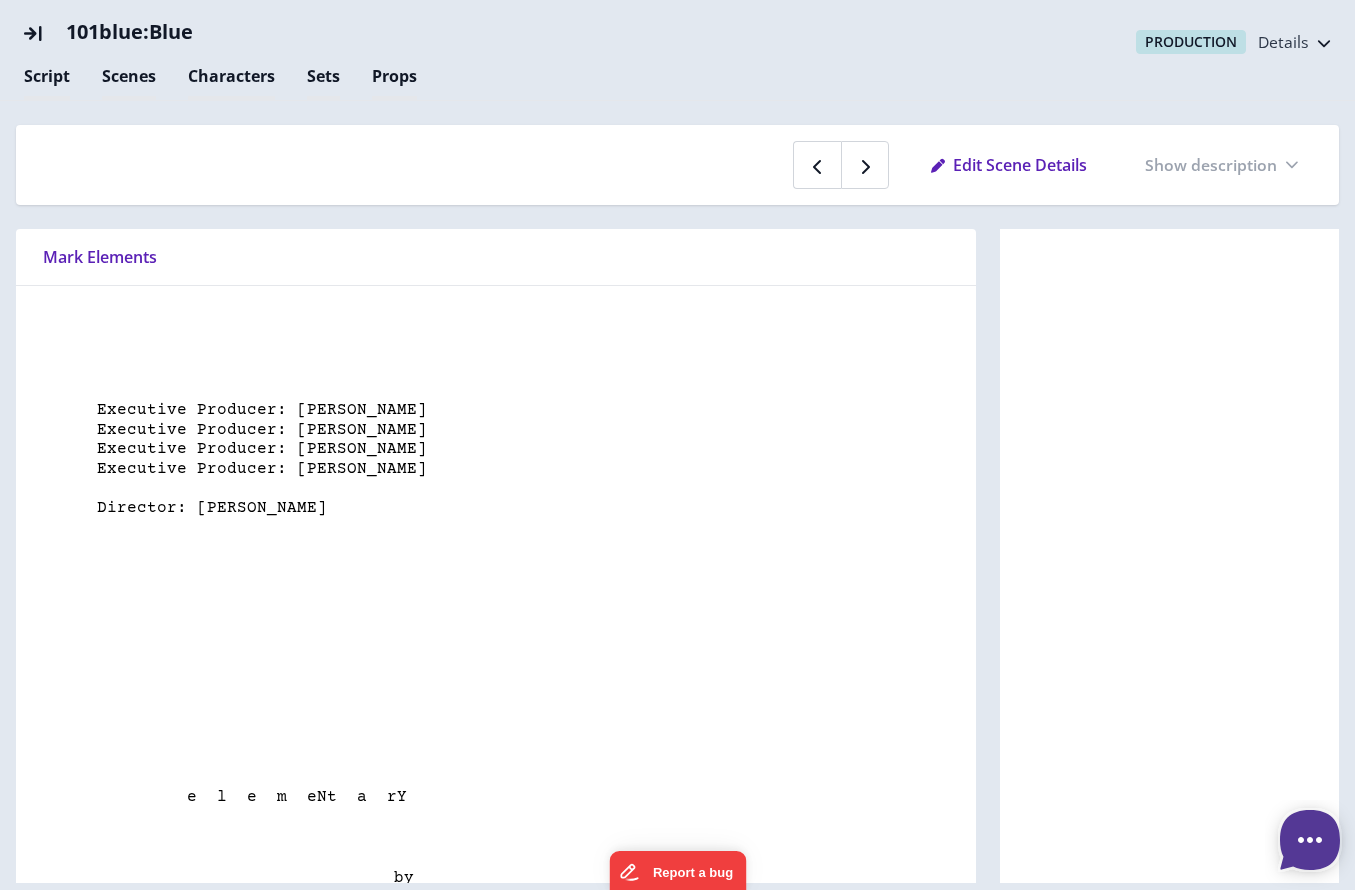 type on "*" 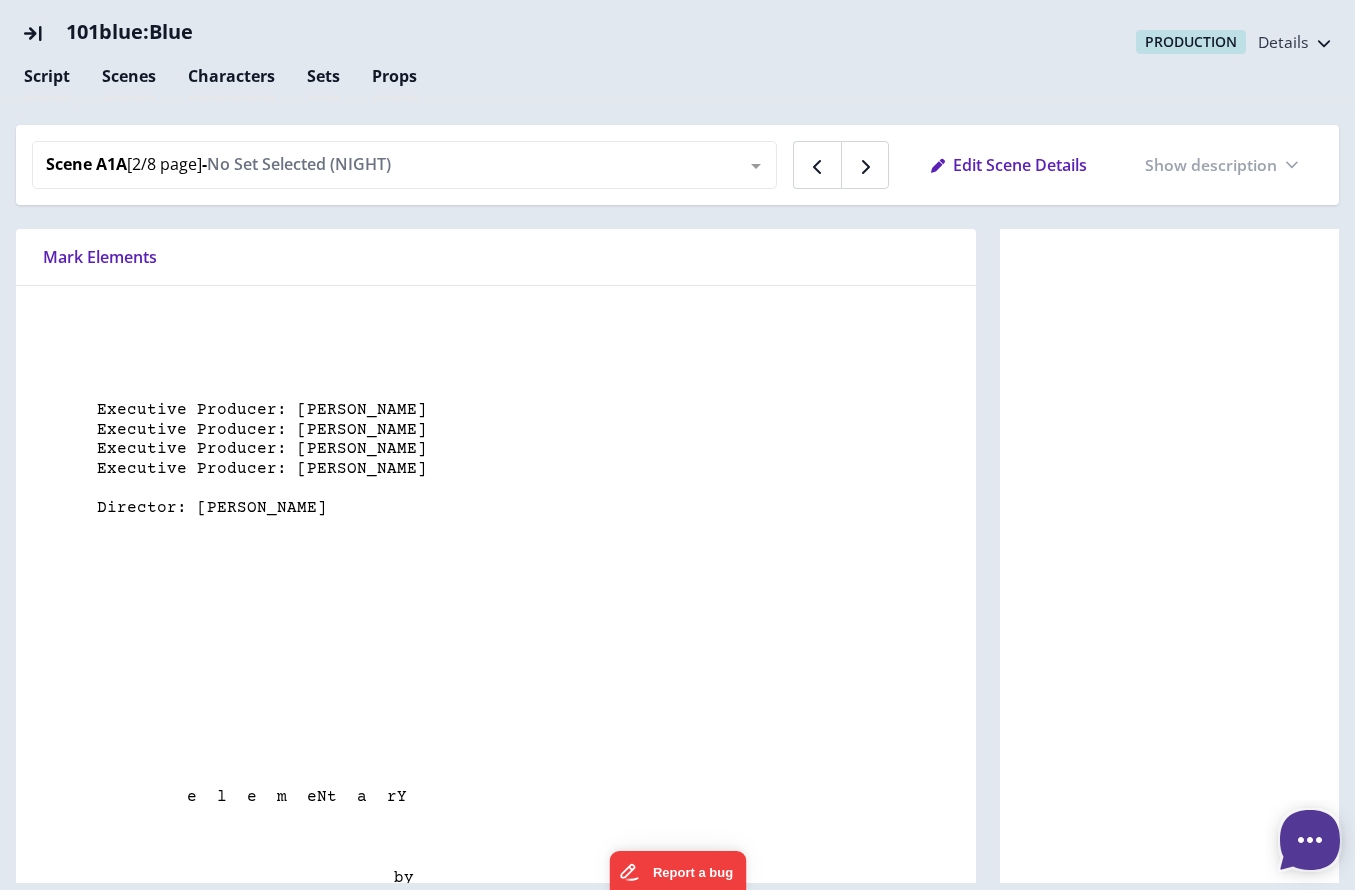 scroll, scrollTop: 6229, scrollLeft: 0, axis: vertical 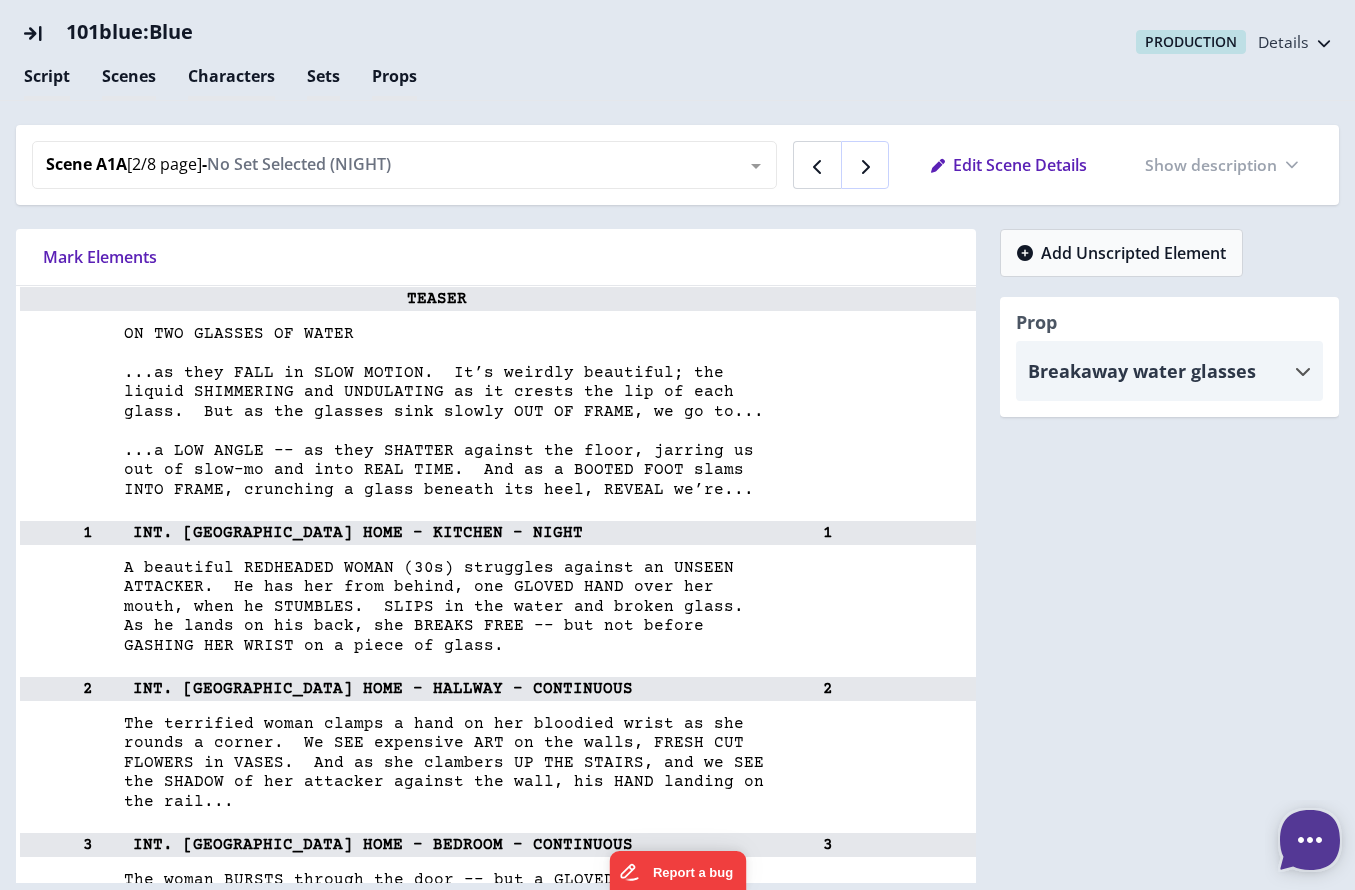 click at bounding box center [865, 167] 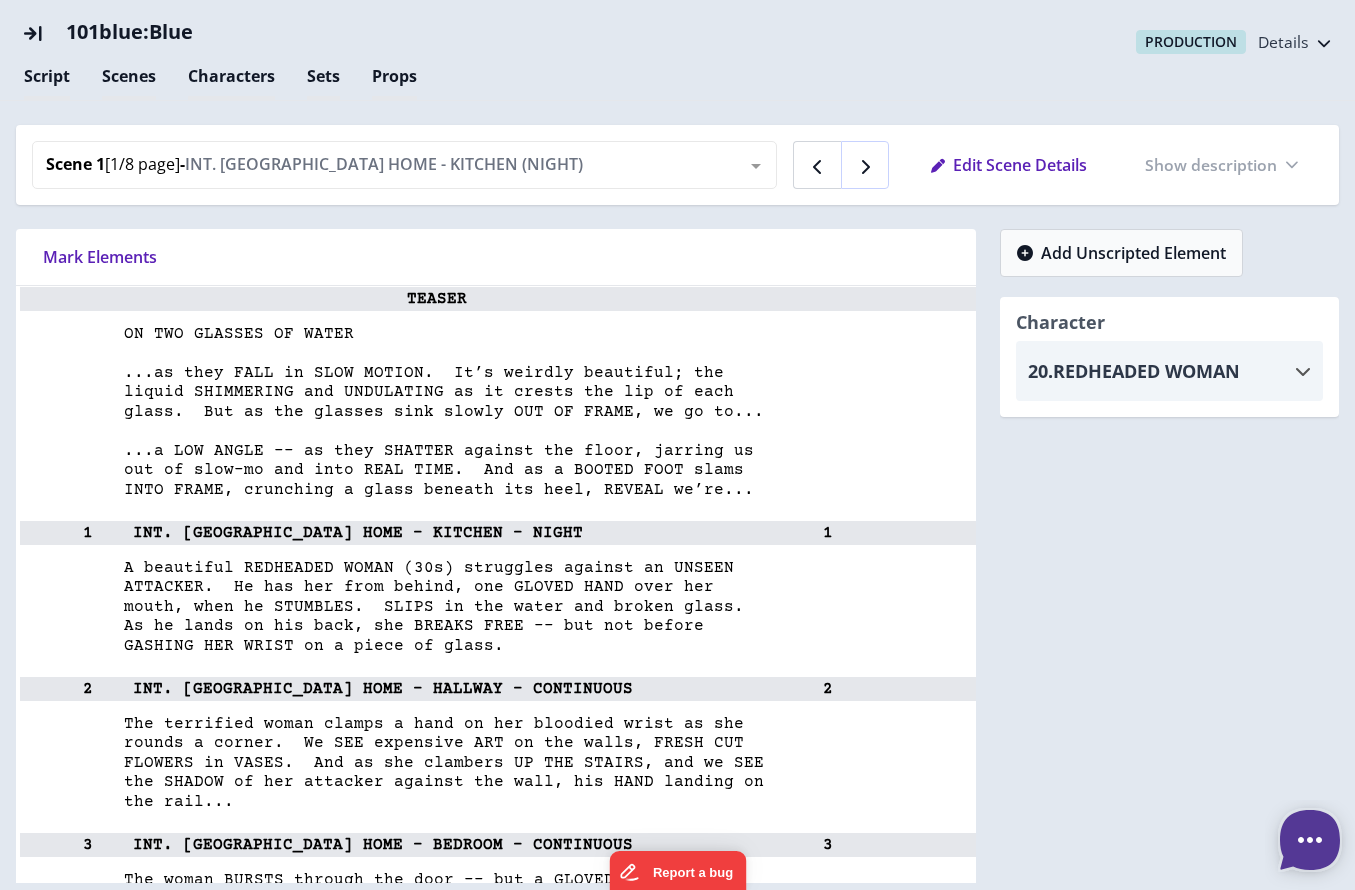 scroll, scrollTop: 6463, scrollLeft: 0, axis: vertical 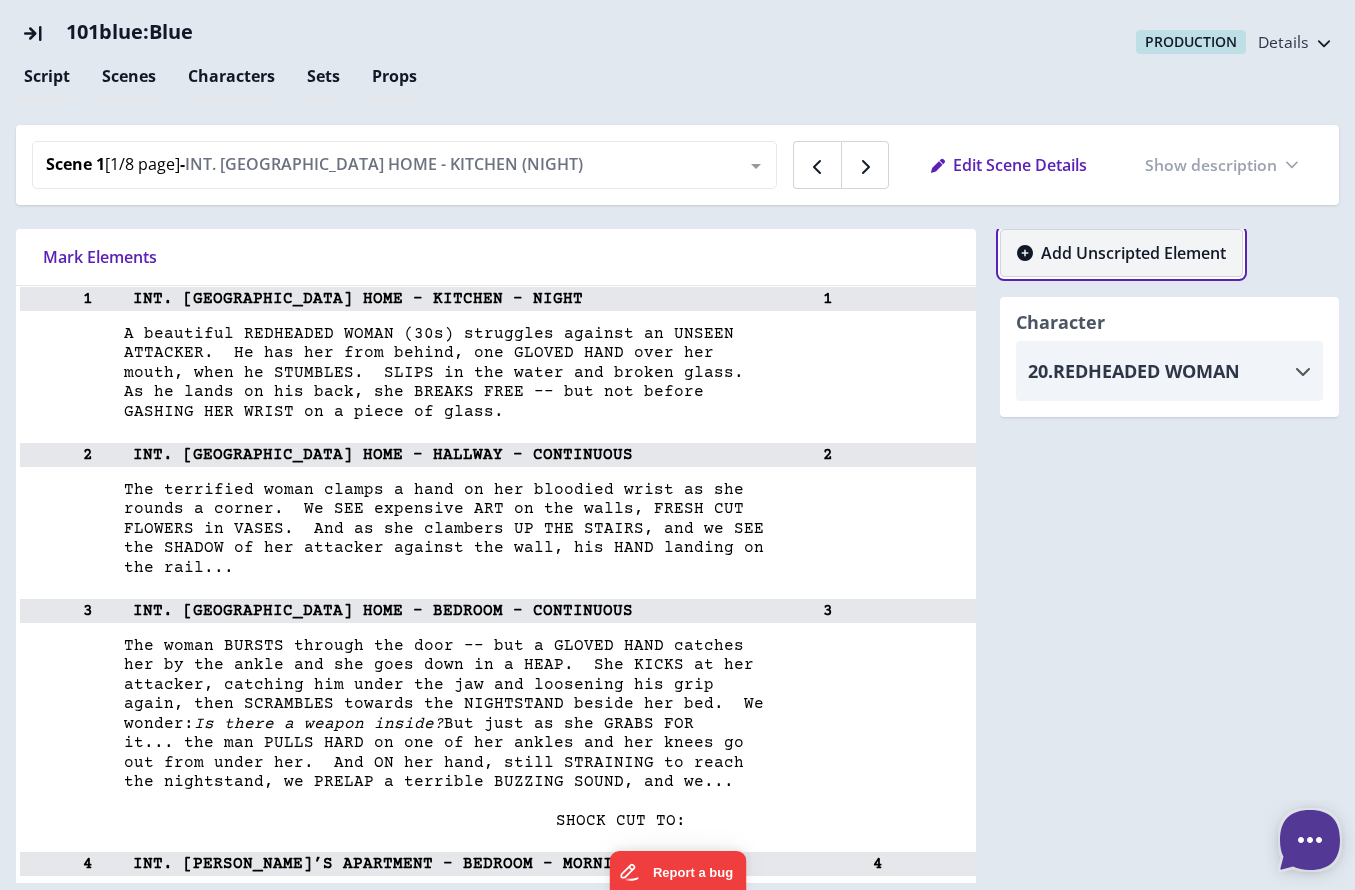 click on "Add Unscripted Element" at bounding box center [1133, 253] 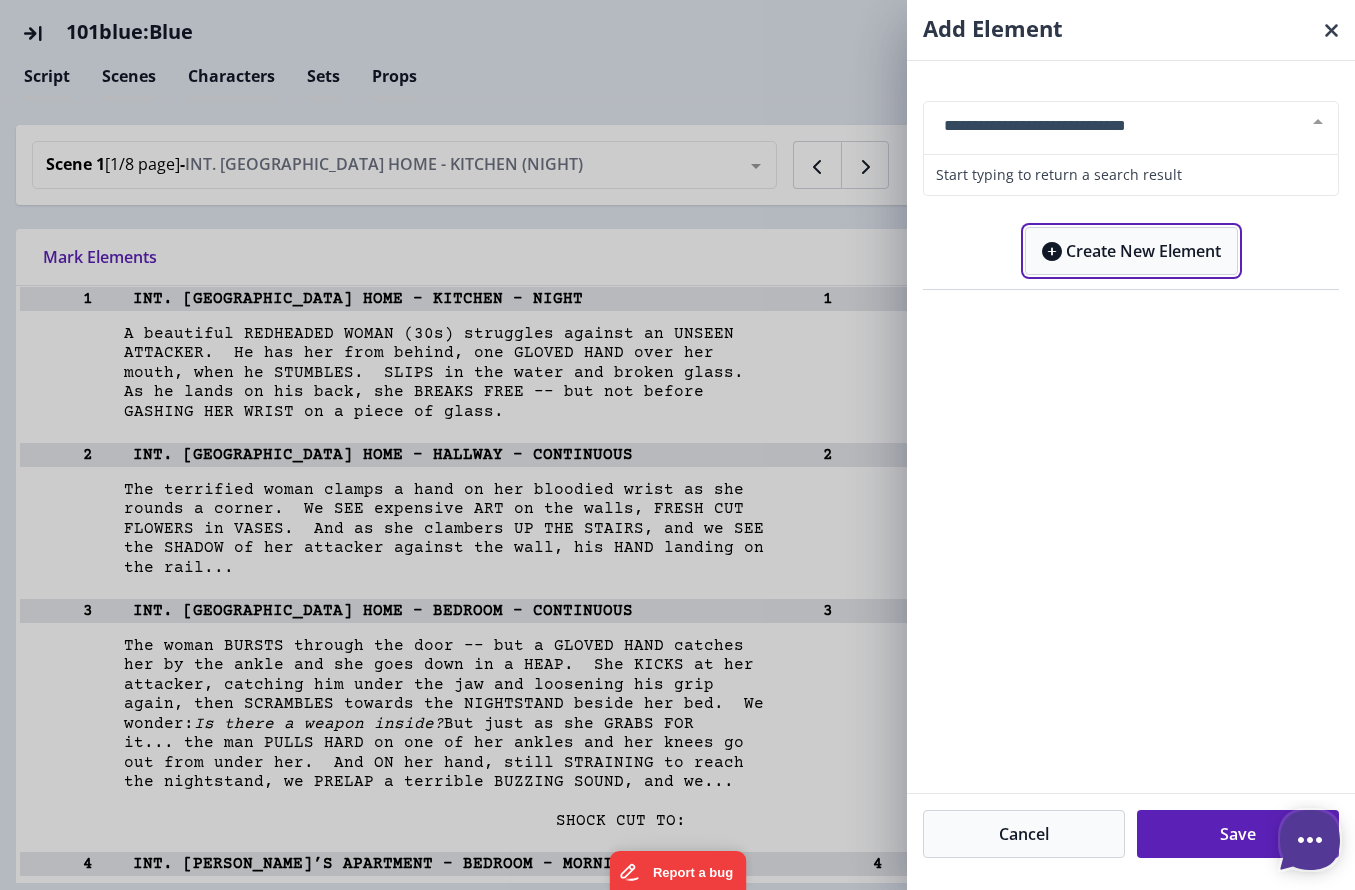 click on "Create New Element" at bounding box center (1131, 251) 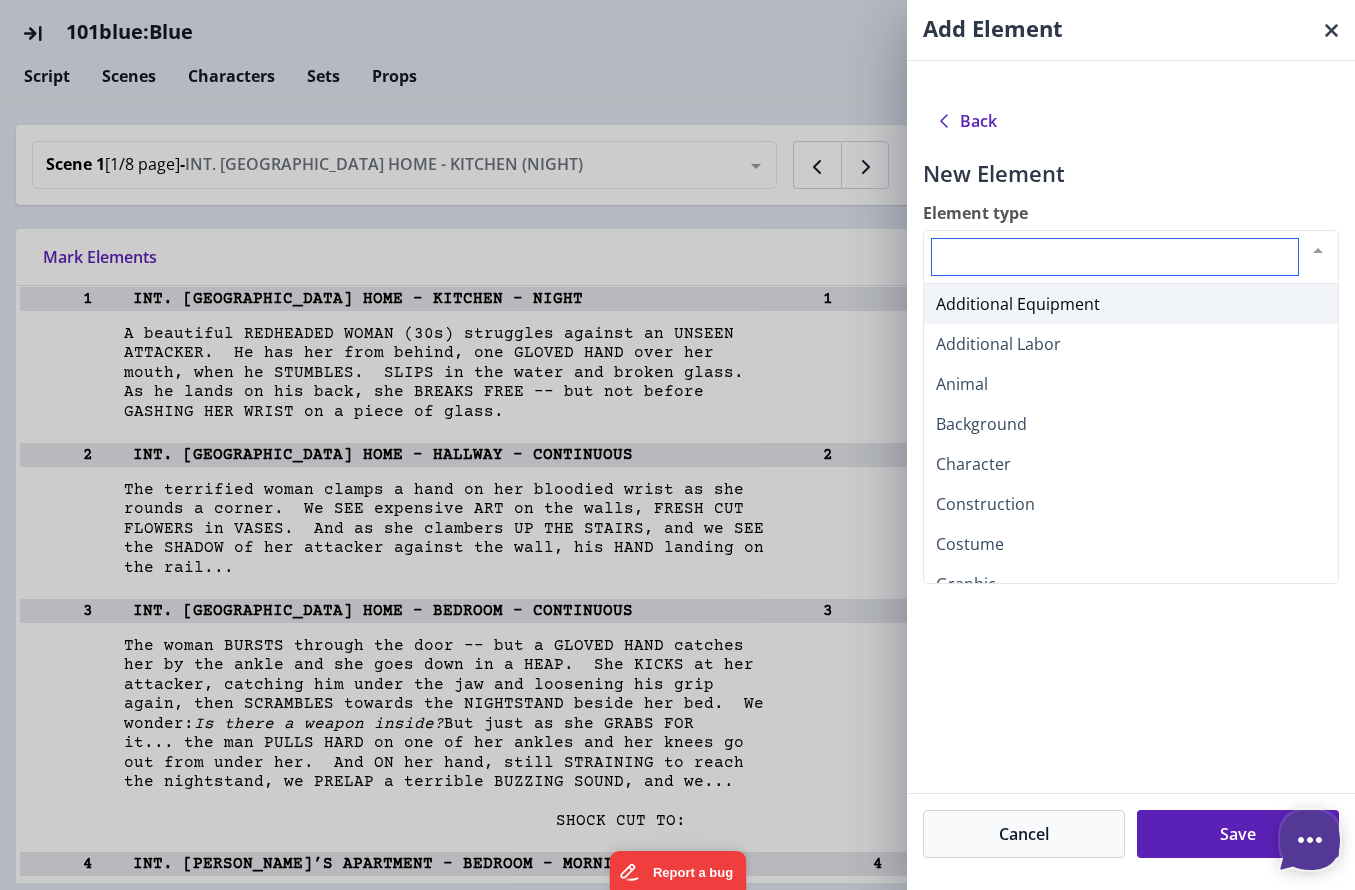 click on "Additional Equipment" at bounding box center [1018, 304] 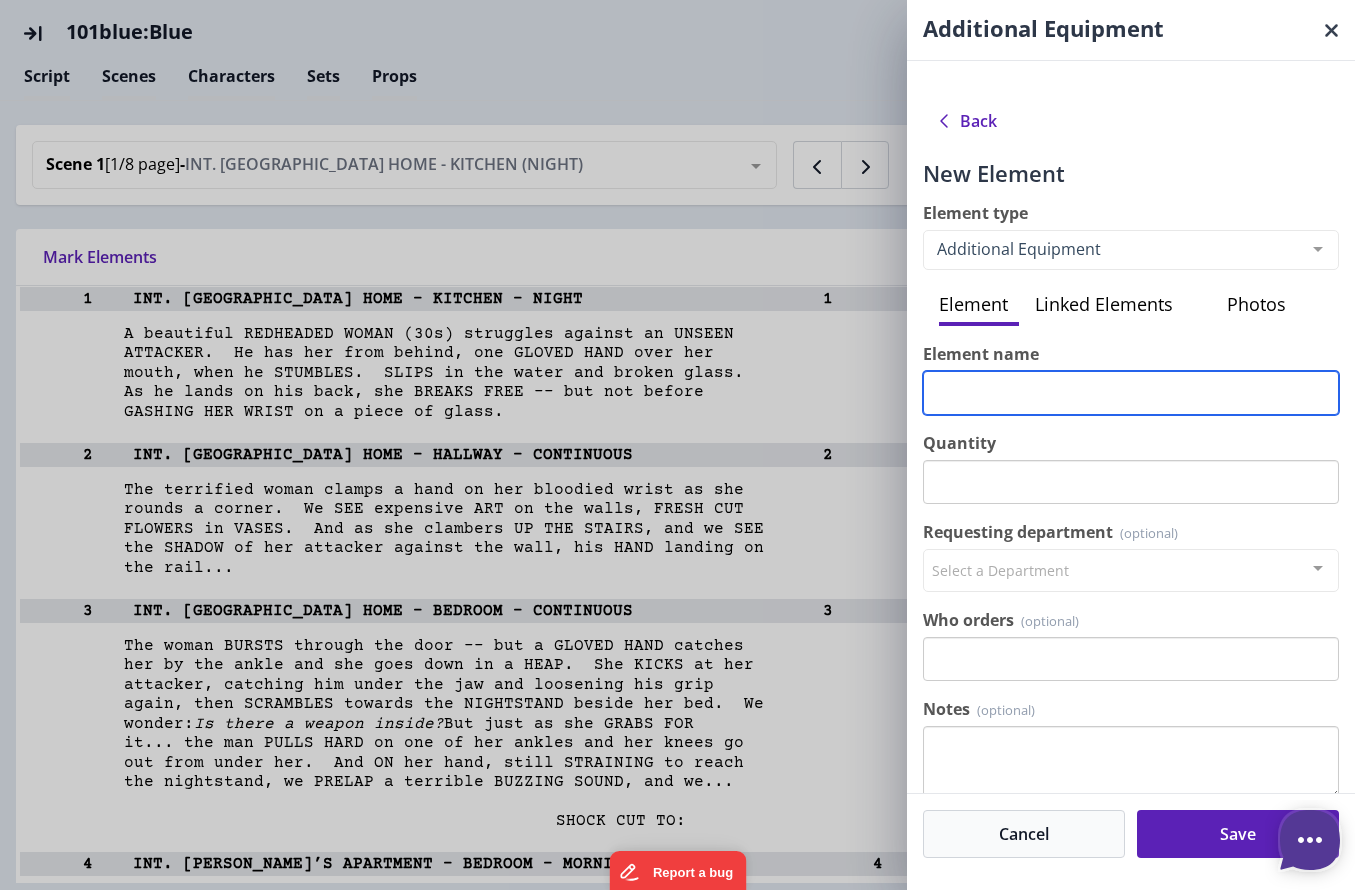 click on "Element name" at bounding box center [1131, 393] 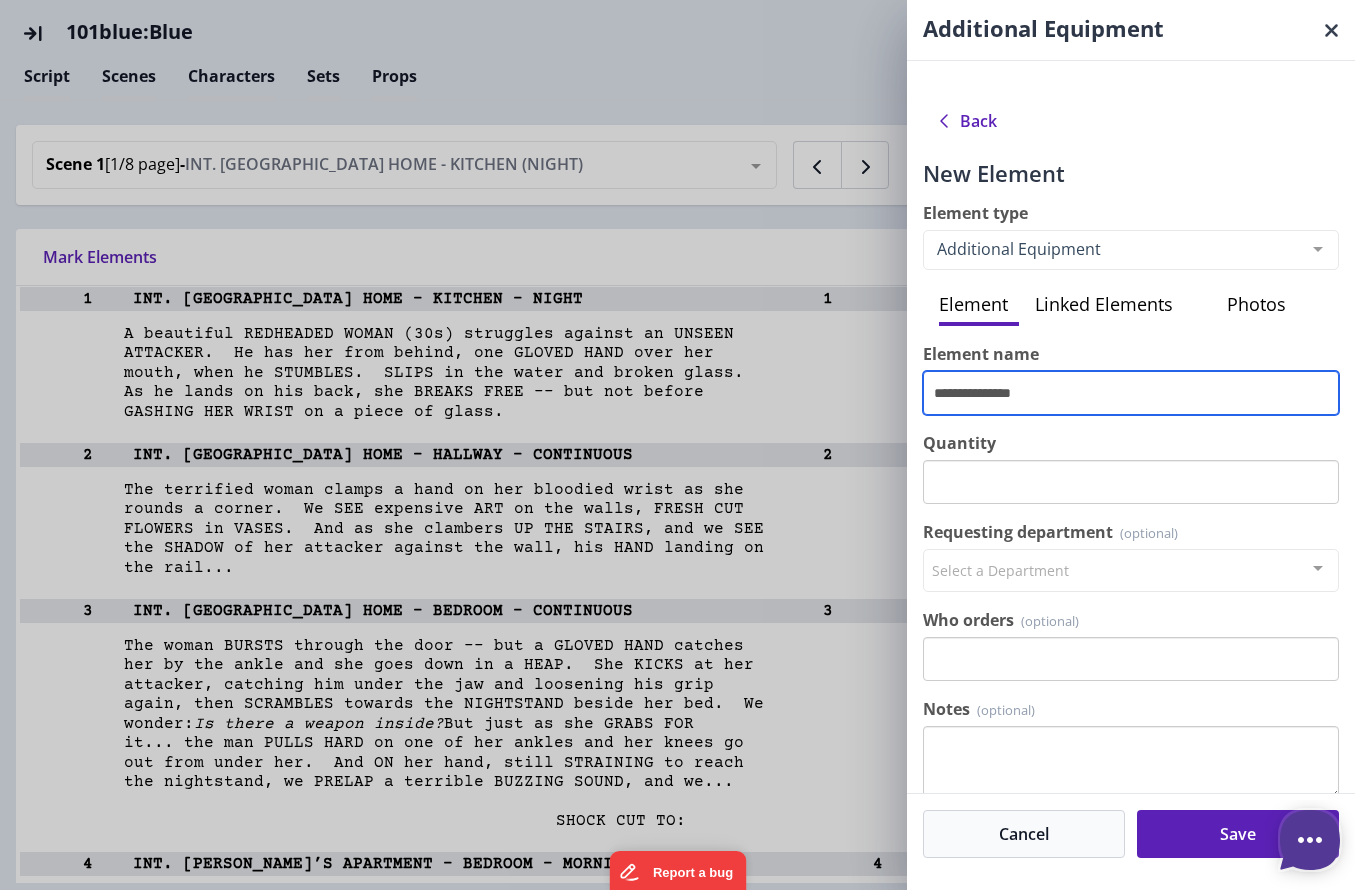 type on "**********" 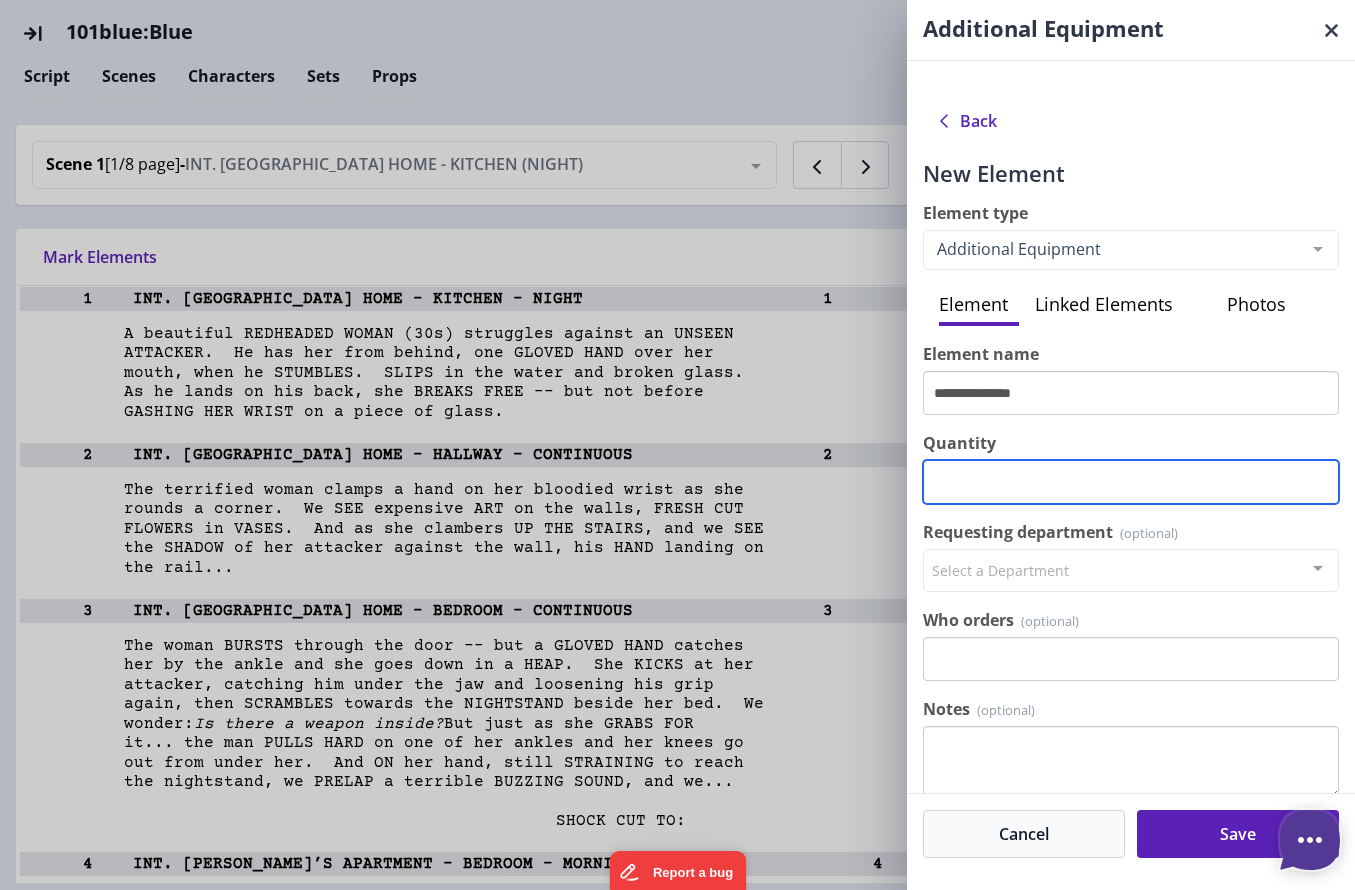 click on "Quantity" at bounding box center (1131, 482) 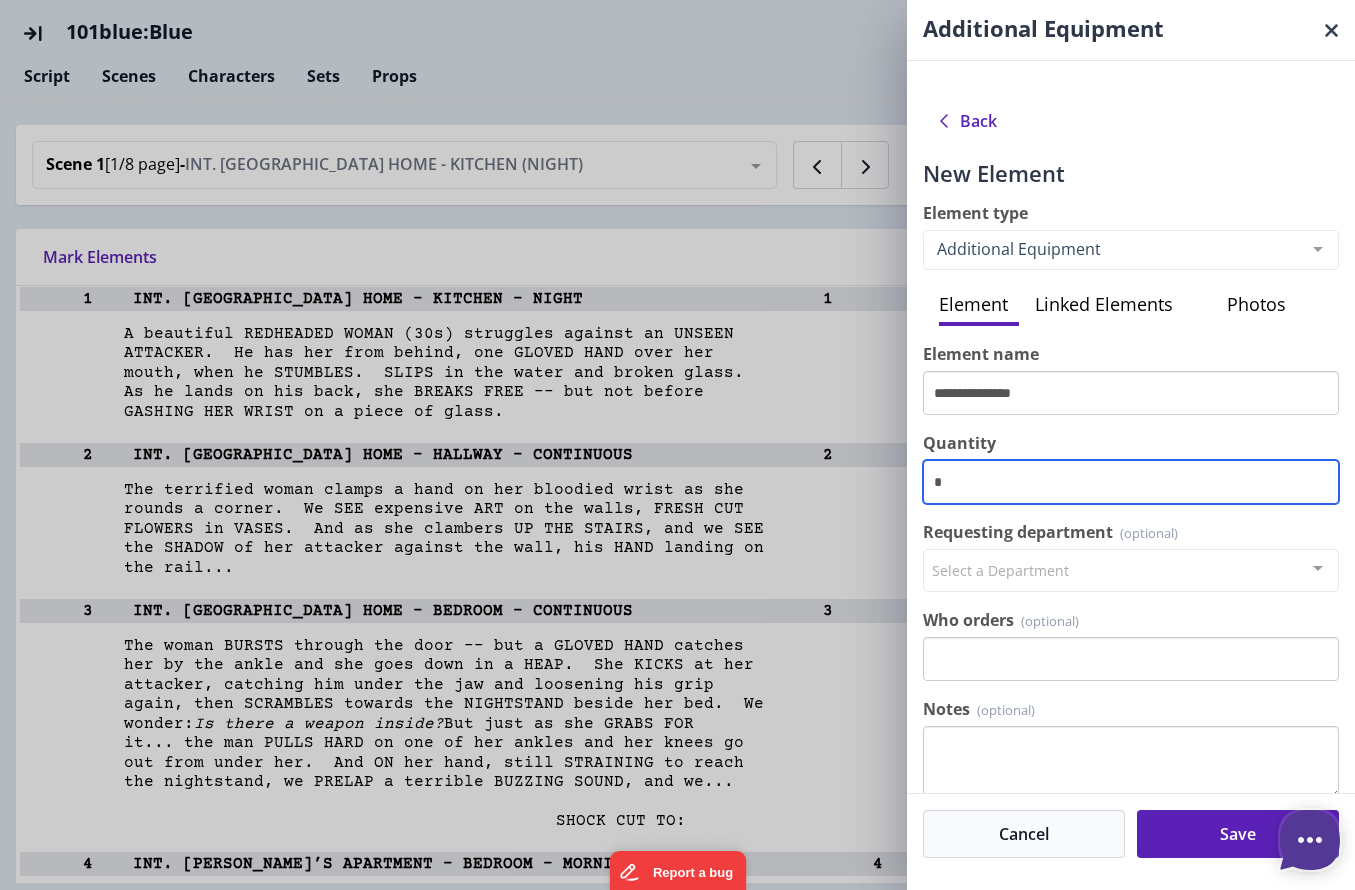 type on "*" 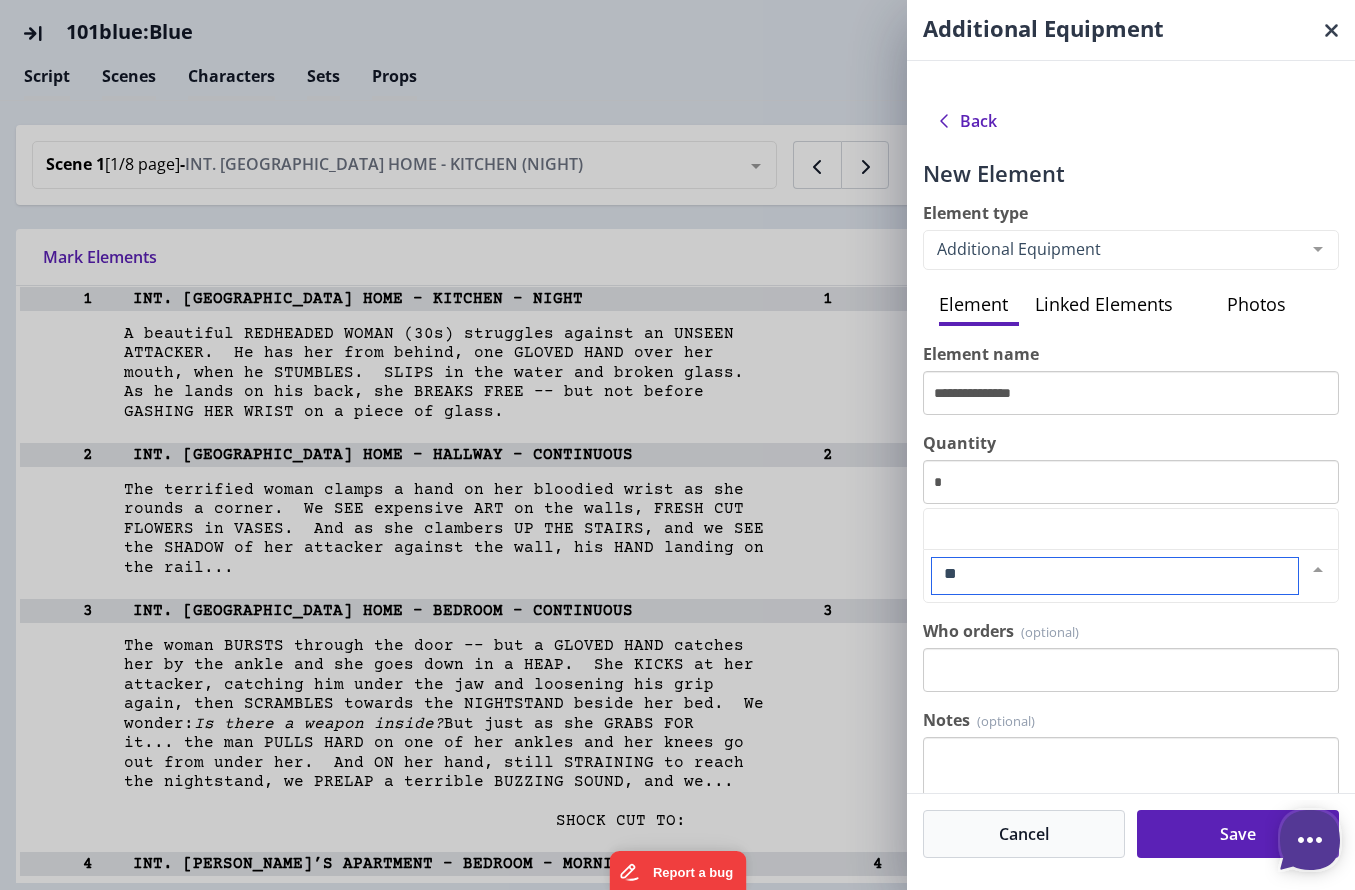 type on "*" 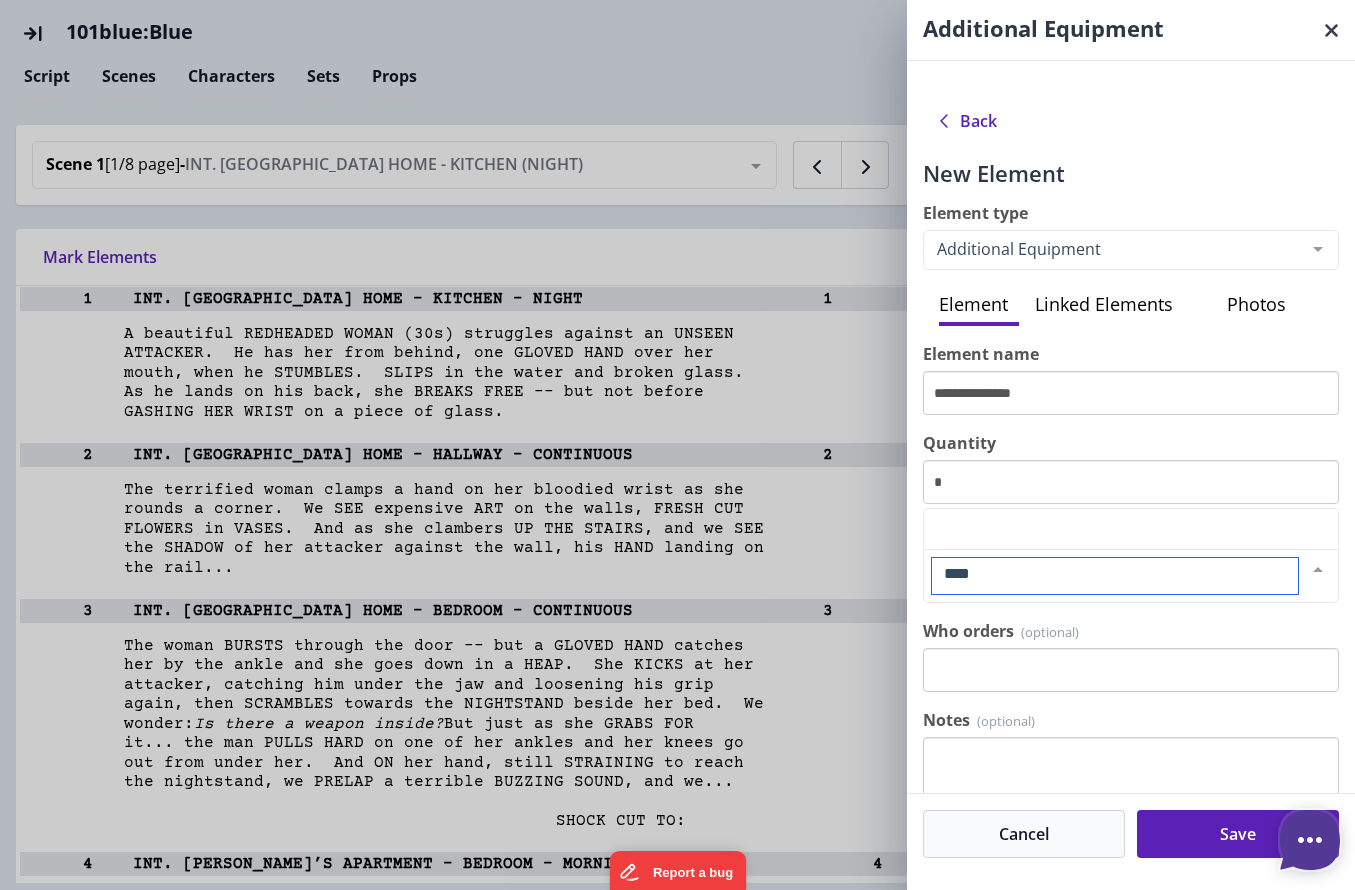 click on "****" at bounding box center (1115, 576) 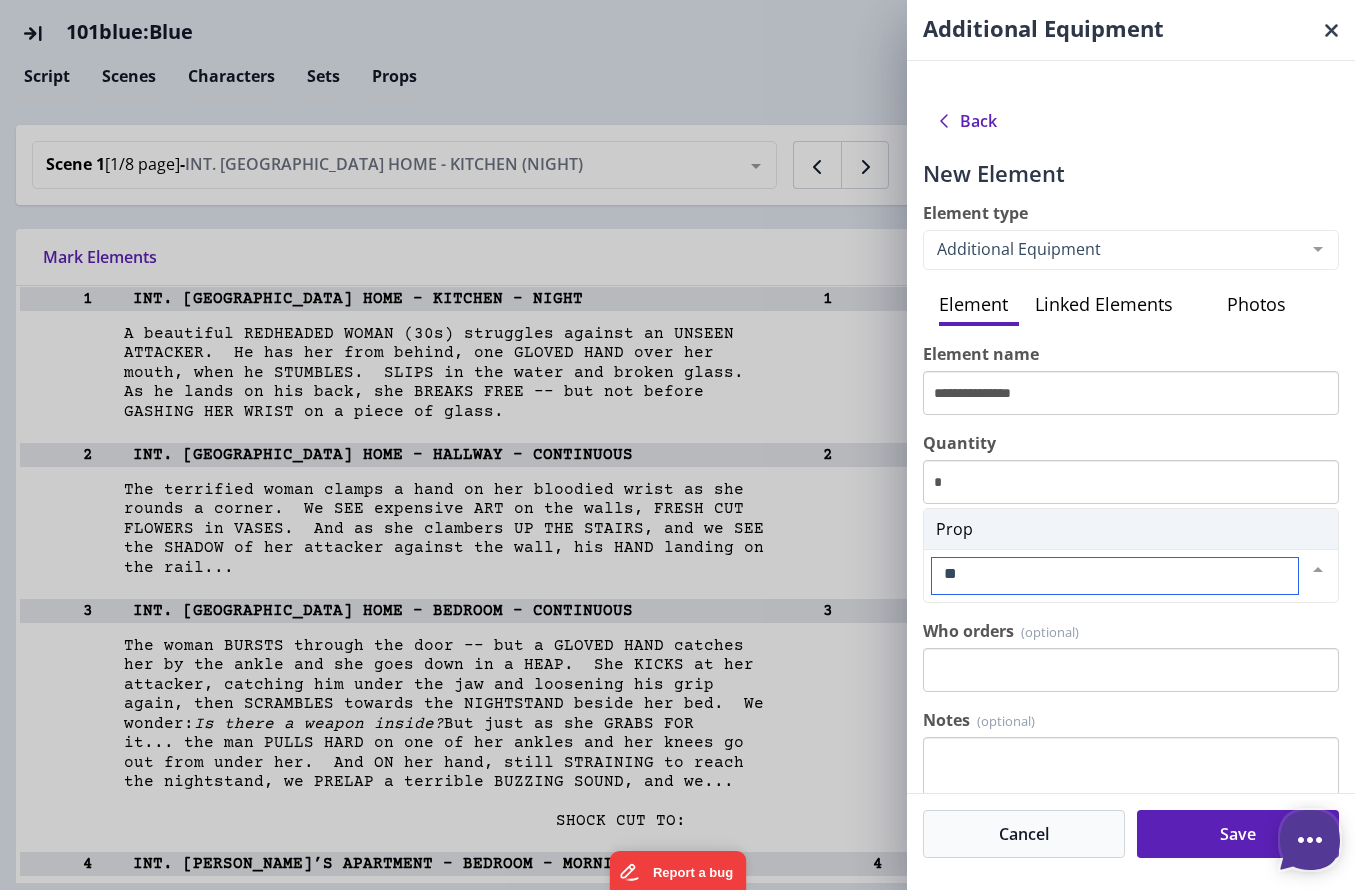 type on "*" 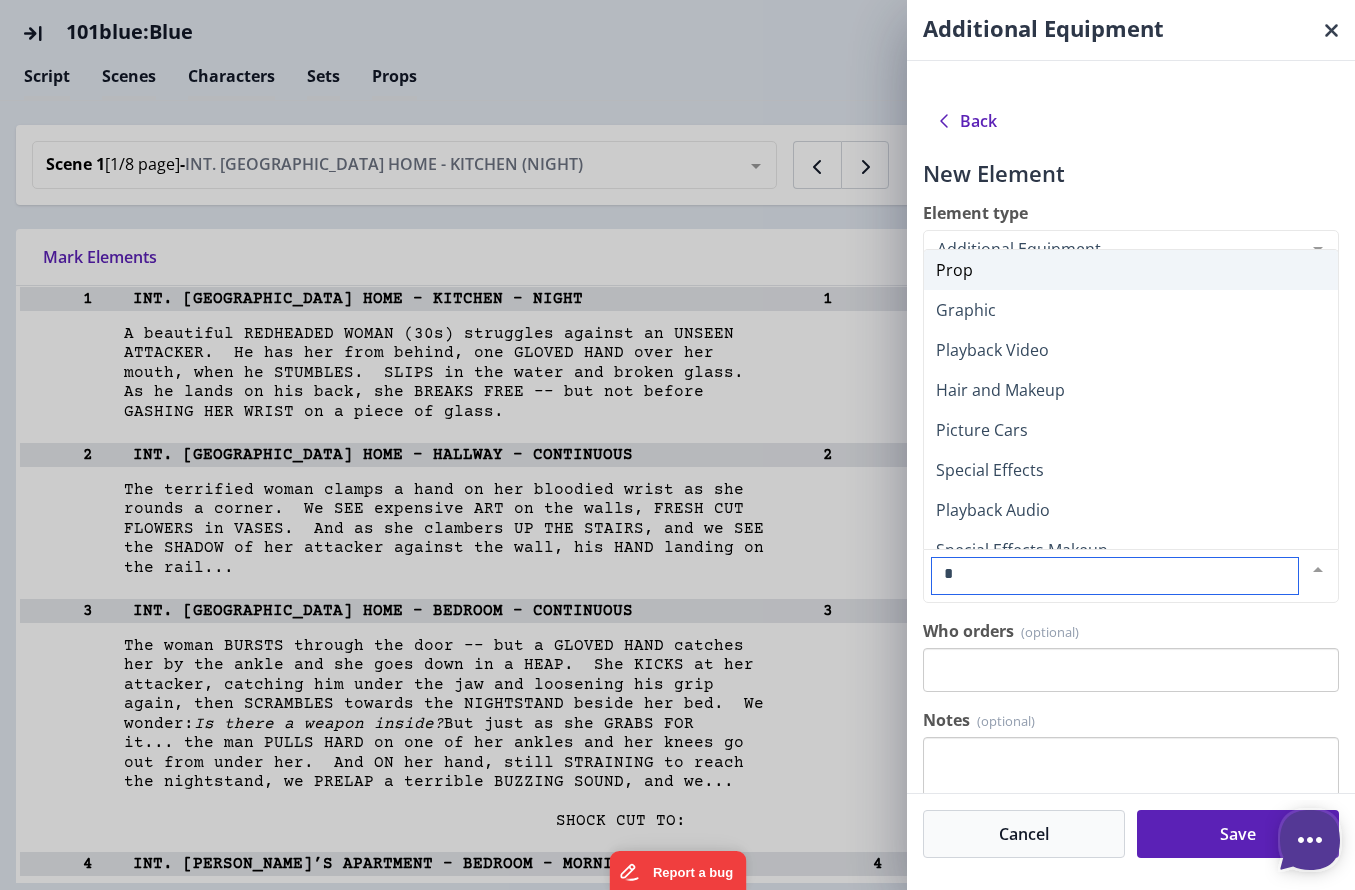 type 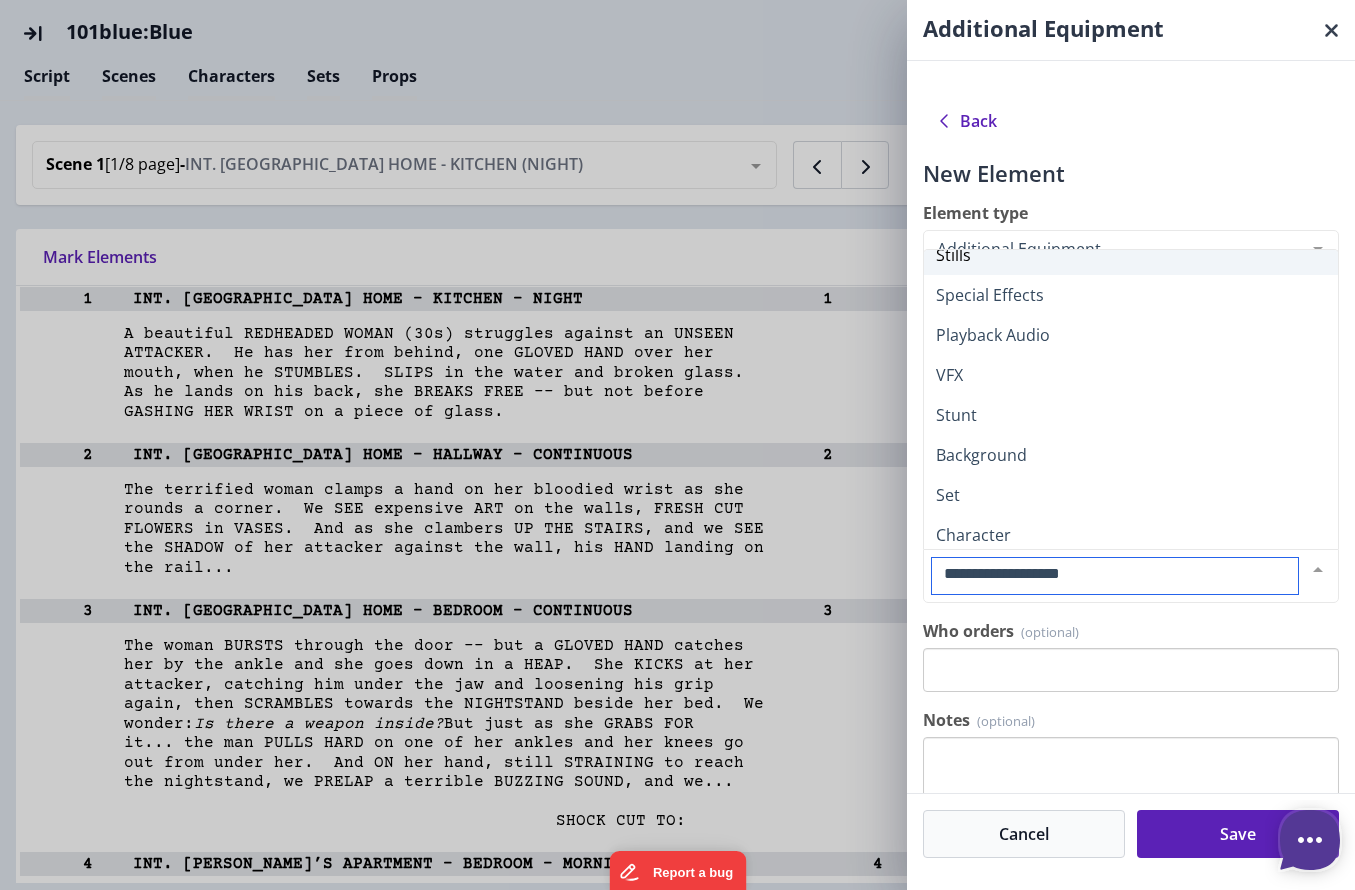 scroll, scrollTop: 0, scrollLeft: 0, axis: both 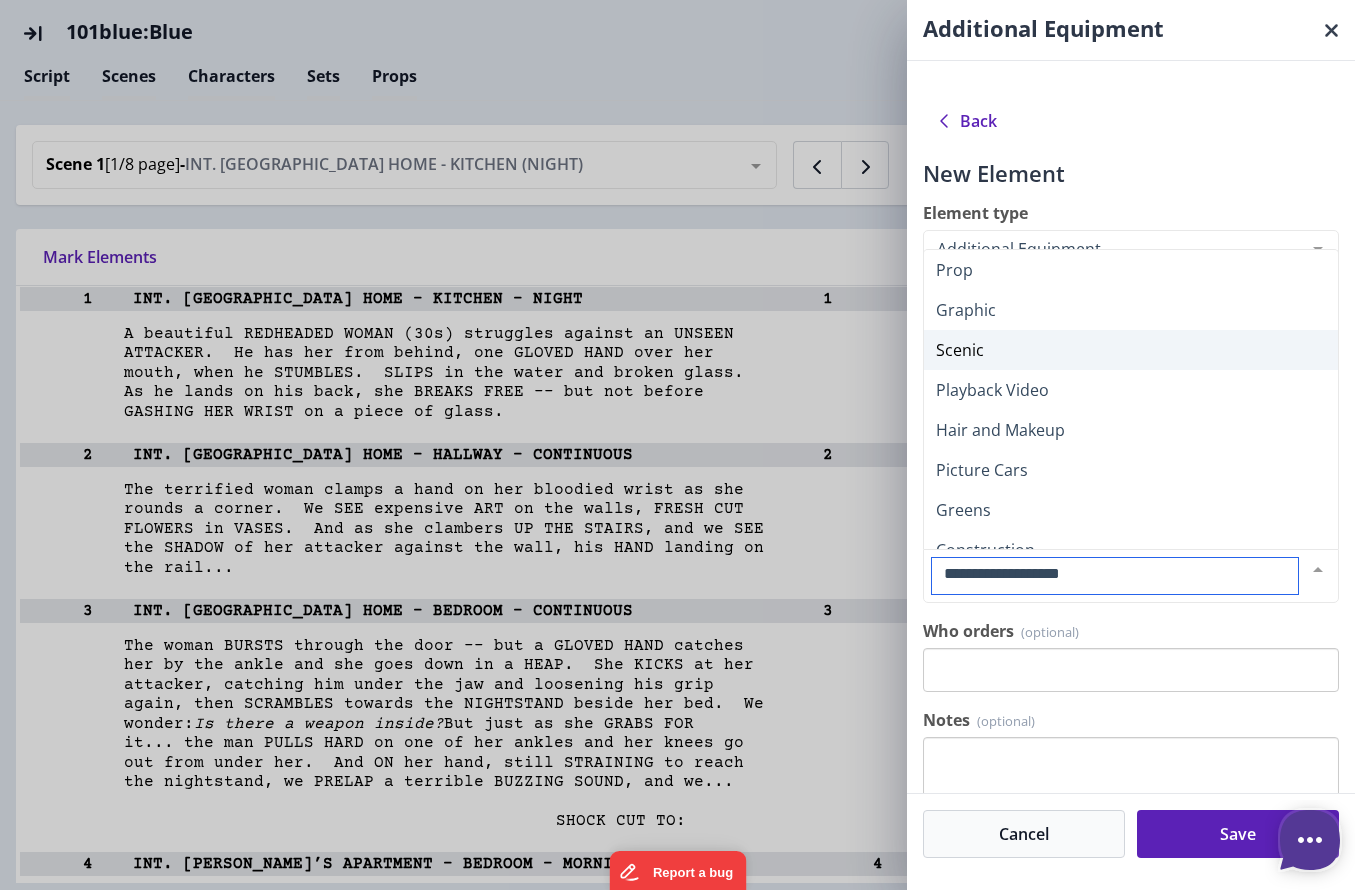 click on "Scenic" at bounding box center (1131, 350) 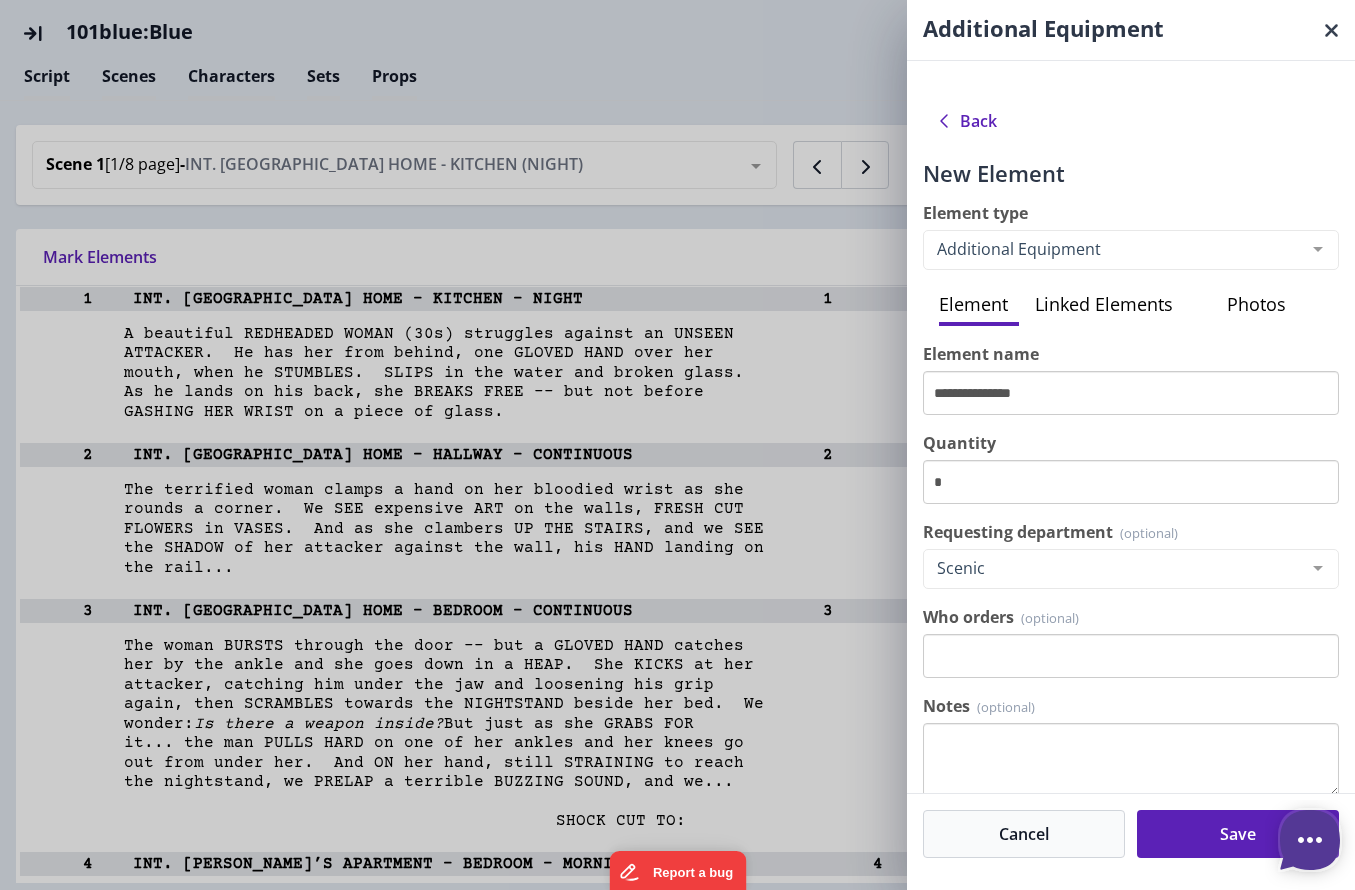 scroll, scrollTop: 12, scrollLeft: 0, axis: vertical 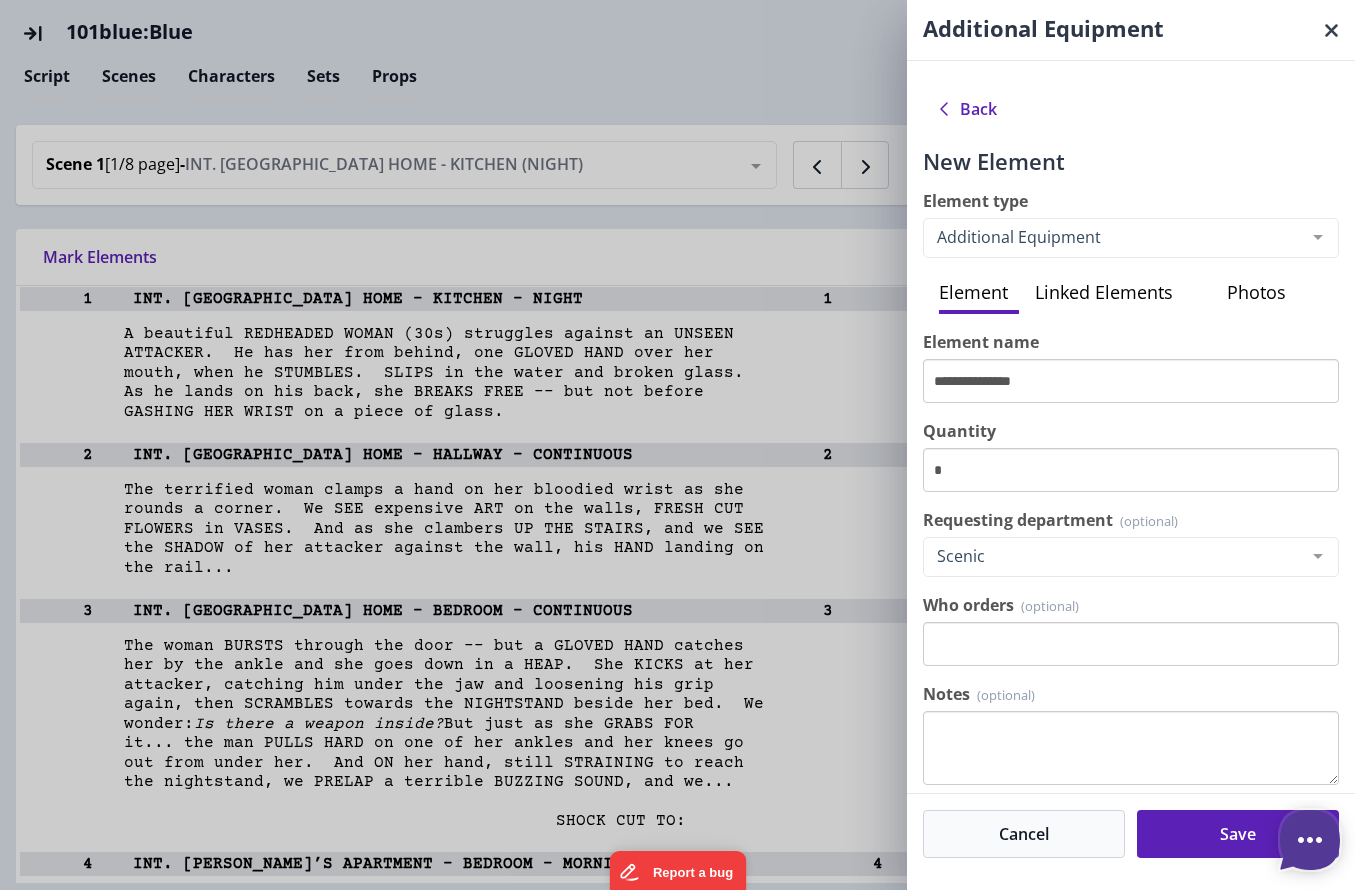 type on "*" 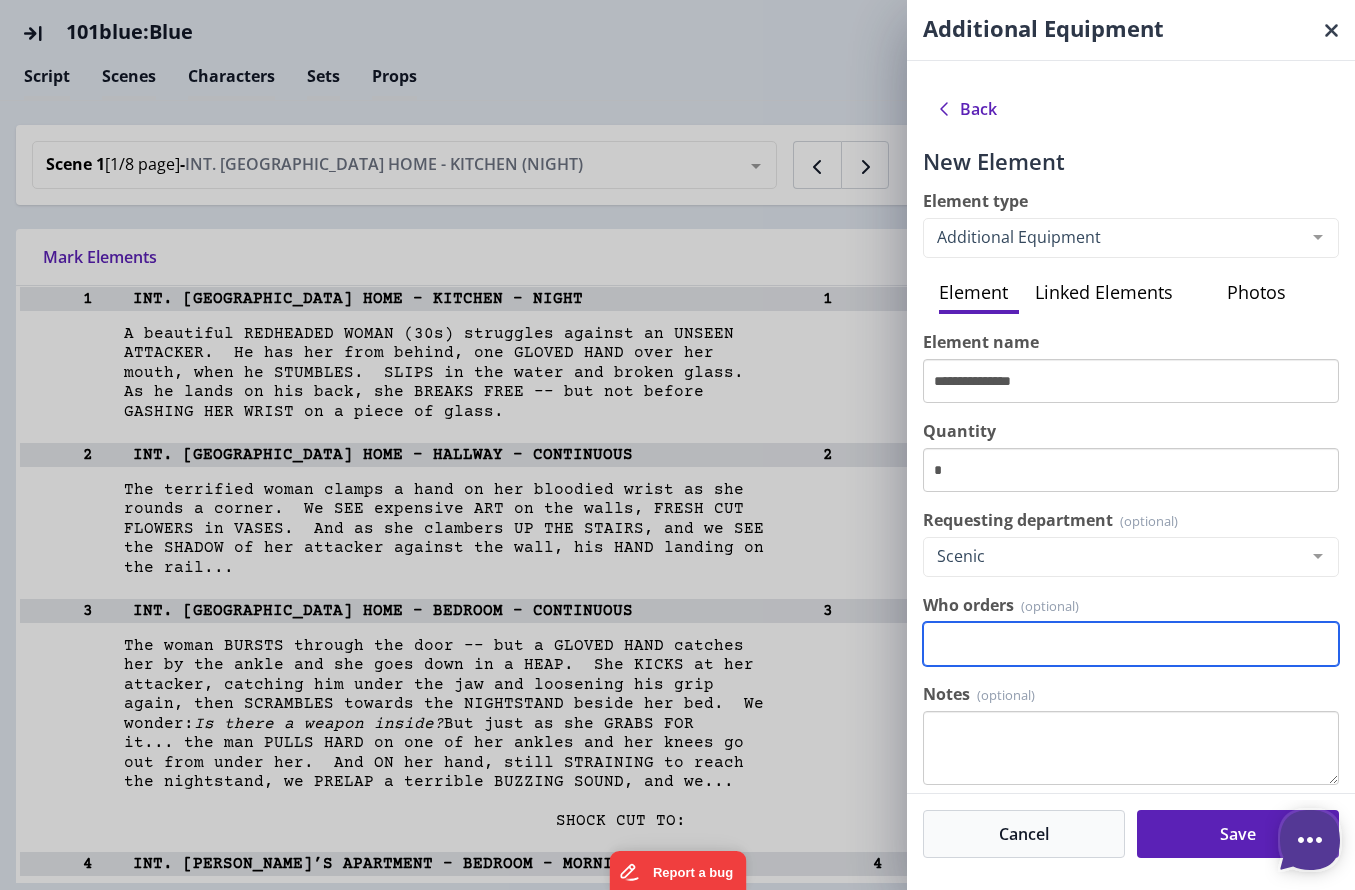 click on "Who orders" at bounding box center (1131, 644) 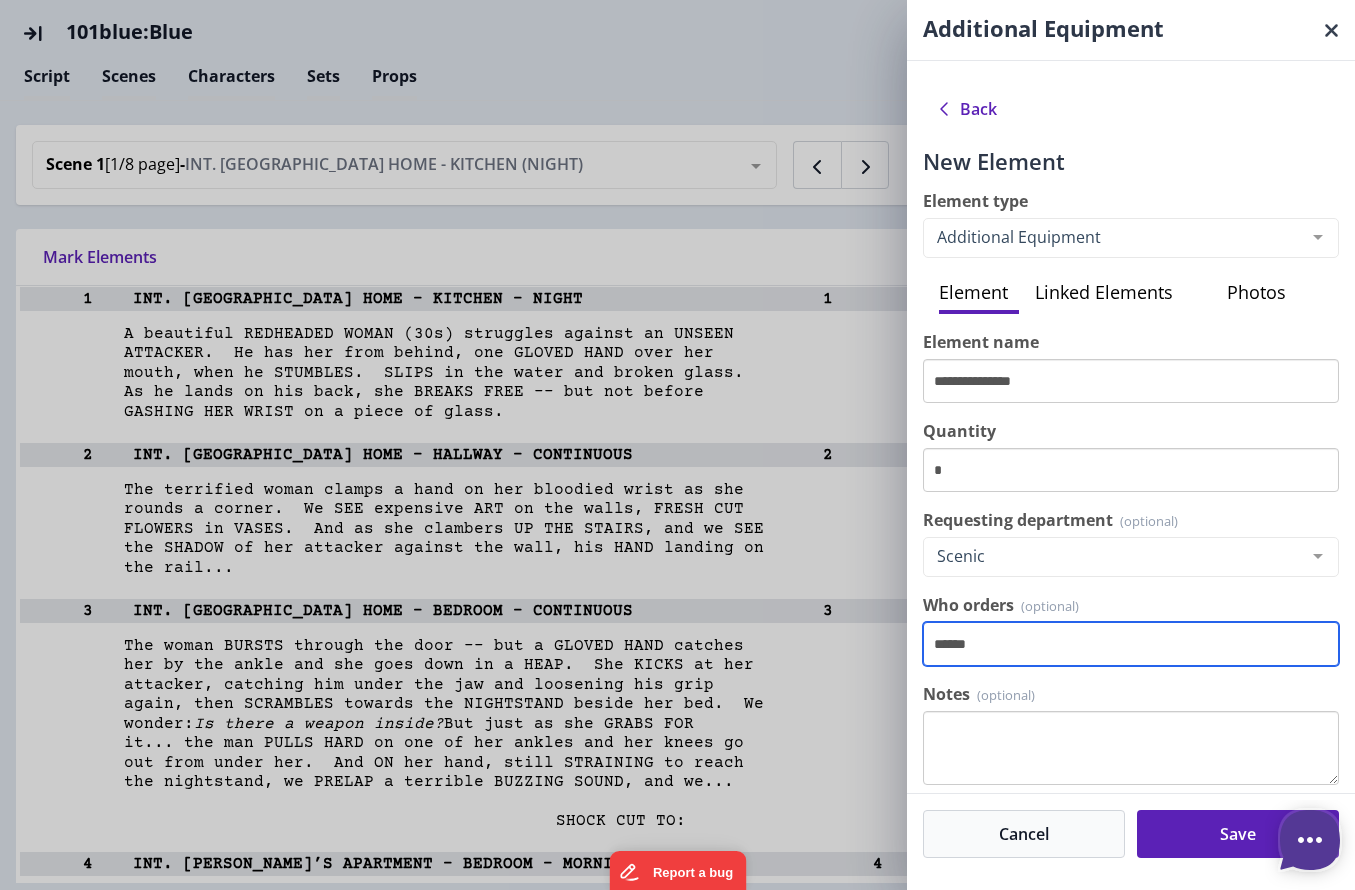 type on "******" 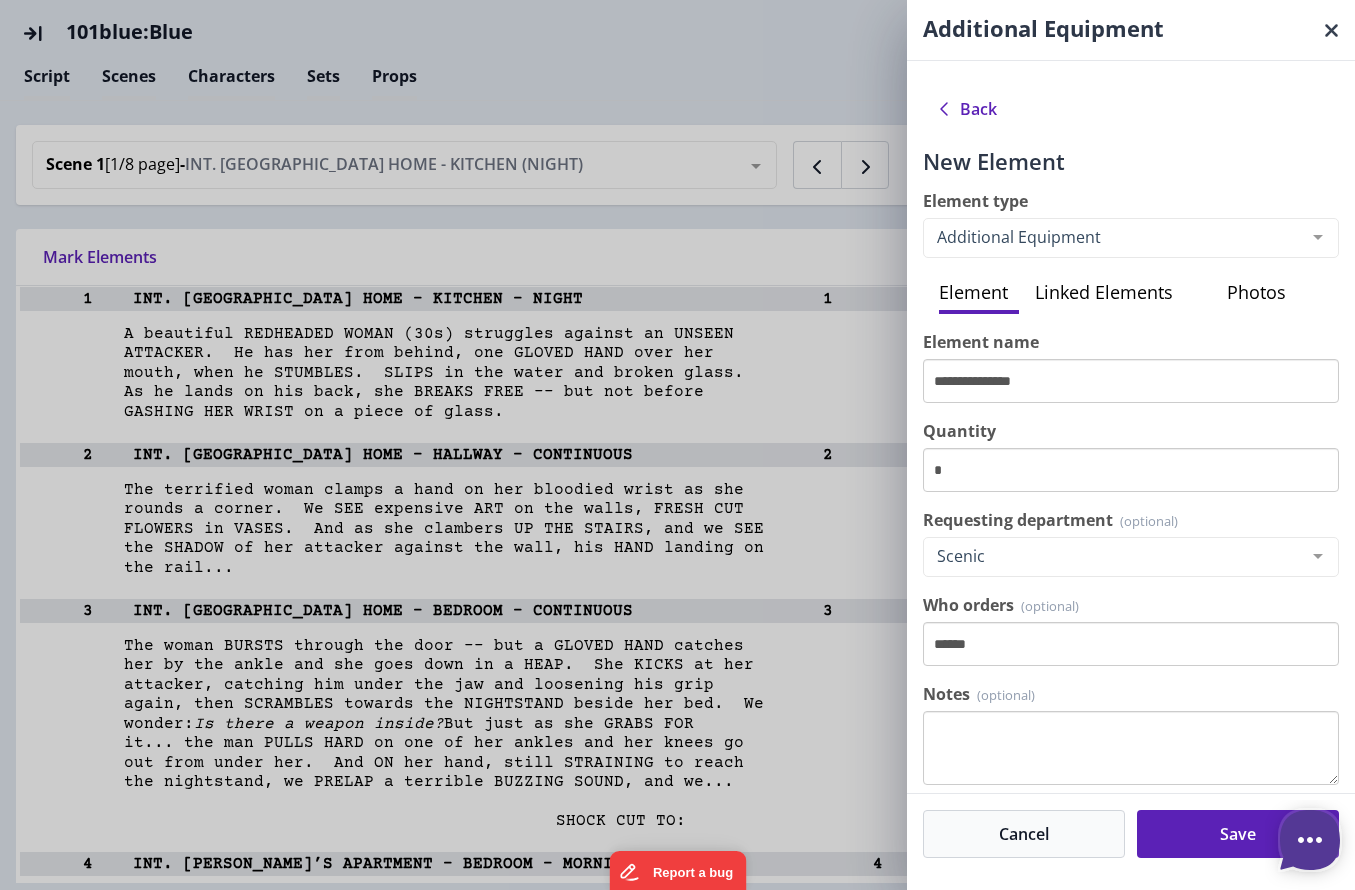click on "Notes" at bounding box center [1131, 748] 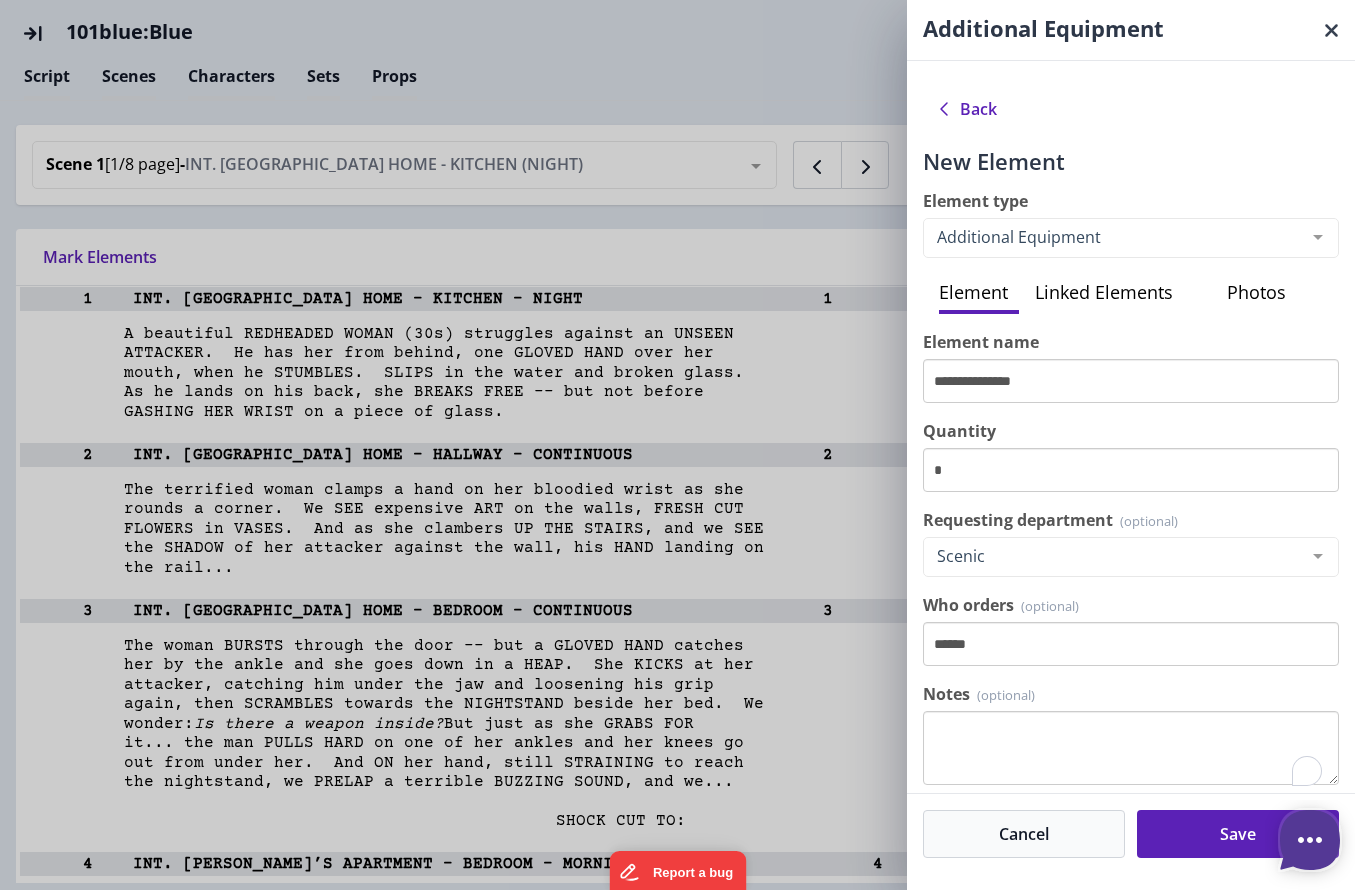 type on "*" 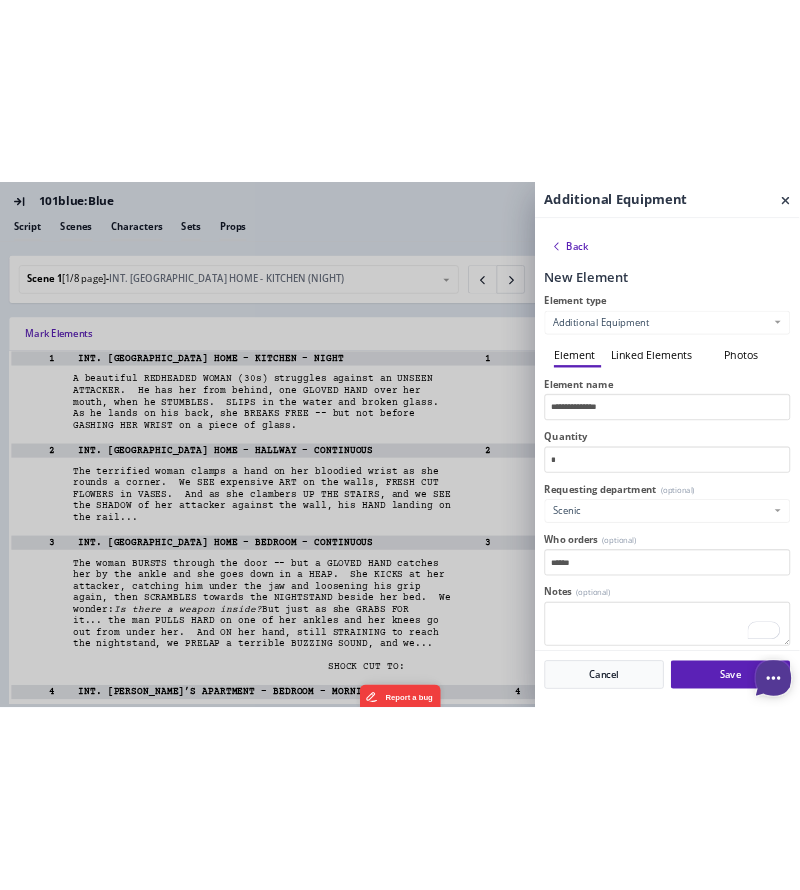 scroll, scrollTop: 12, scrollLeft: 0, axis: vertical 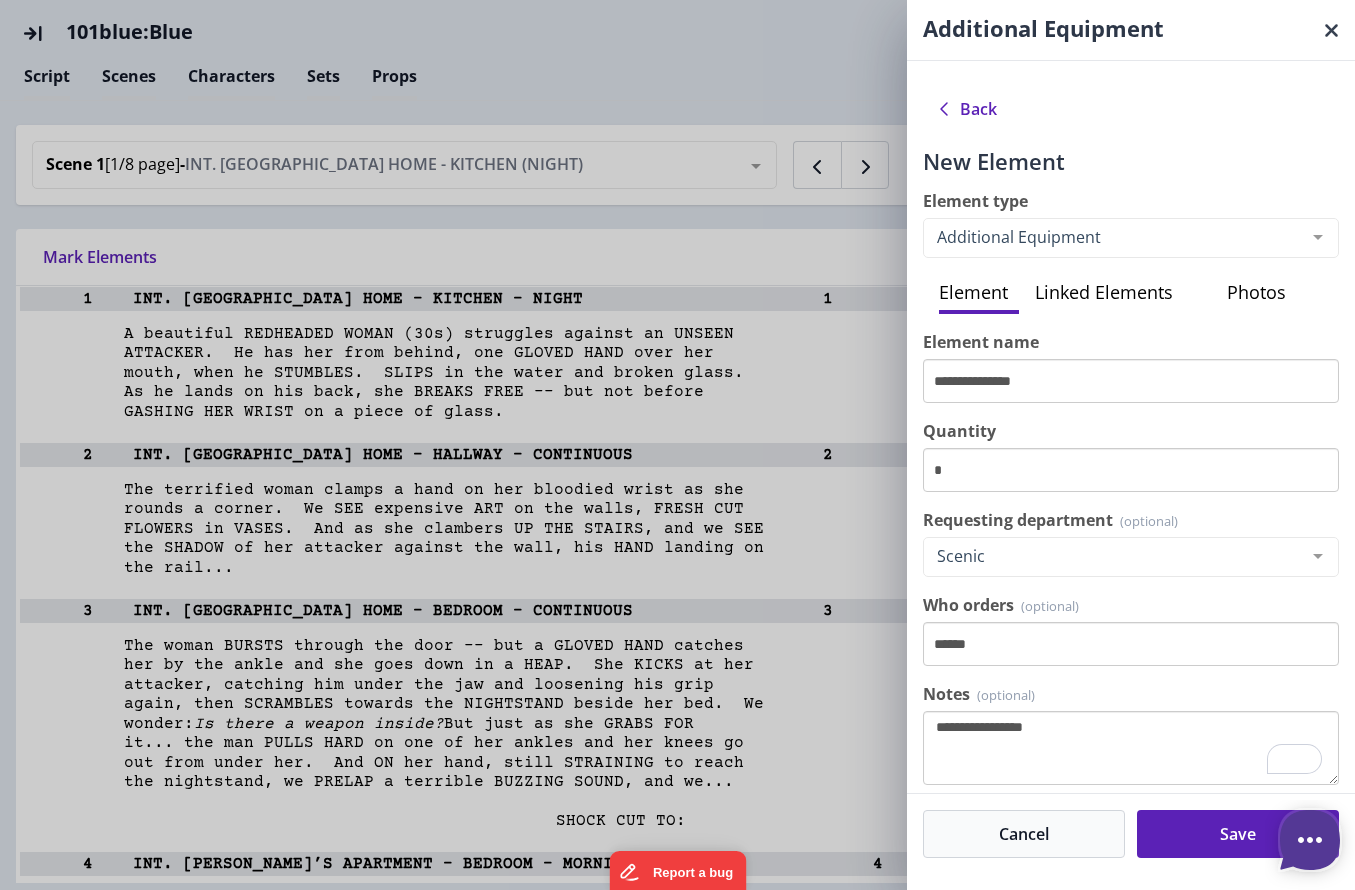 type on "**********" 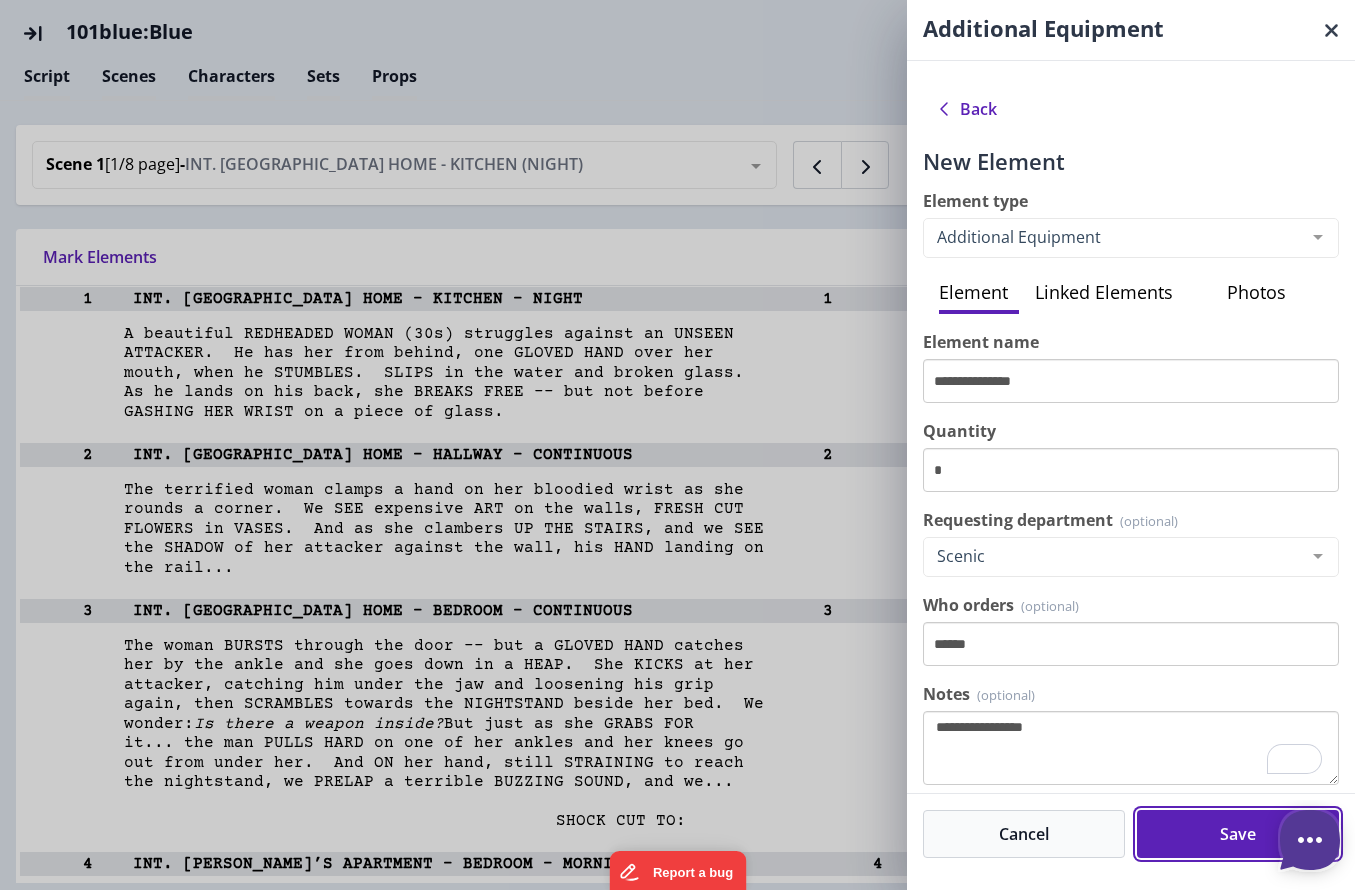 click on "Save" at bounding box center [1238, 834] 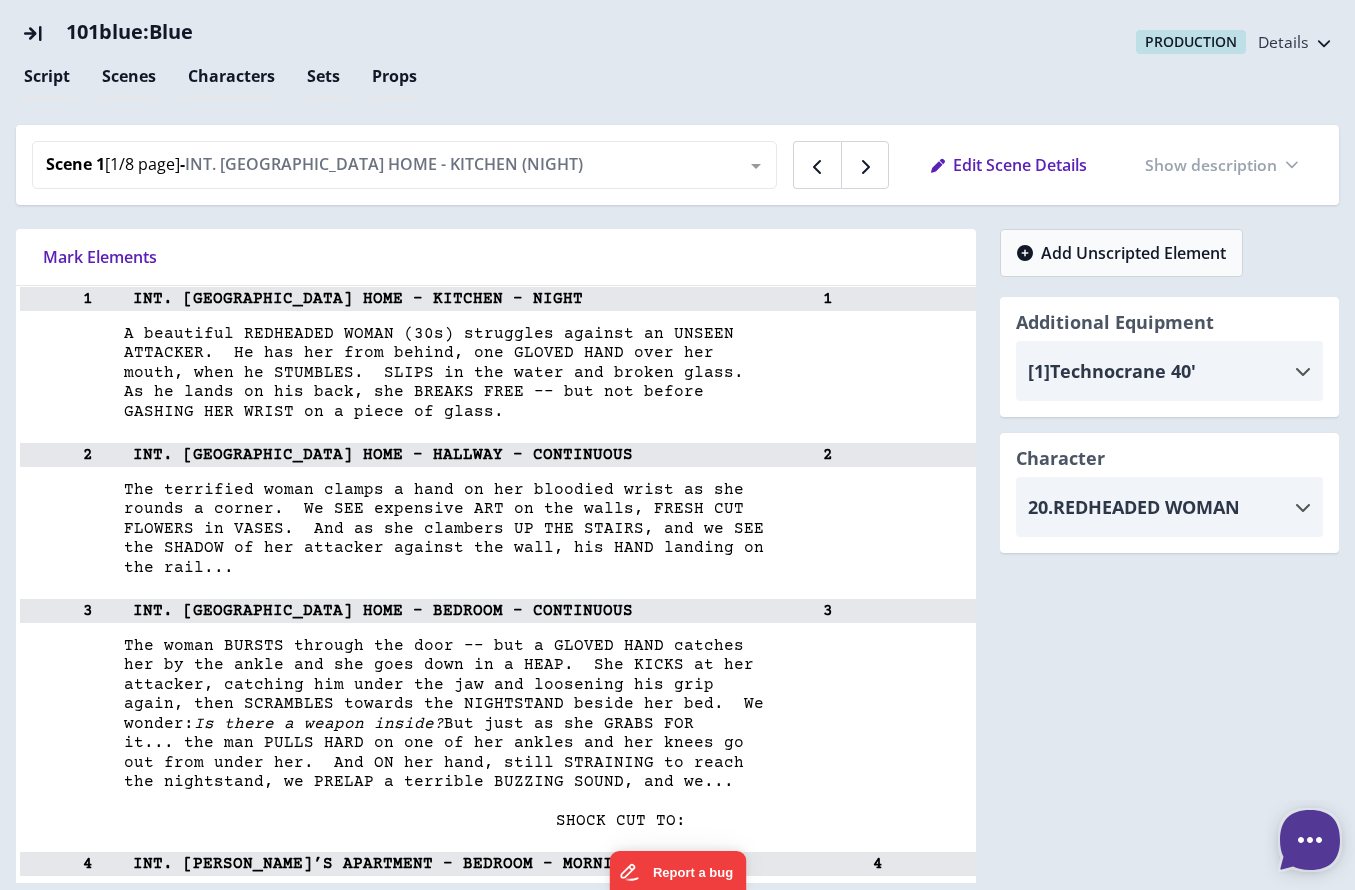 click at bounding box center [1303, 371] 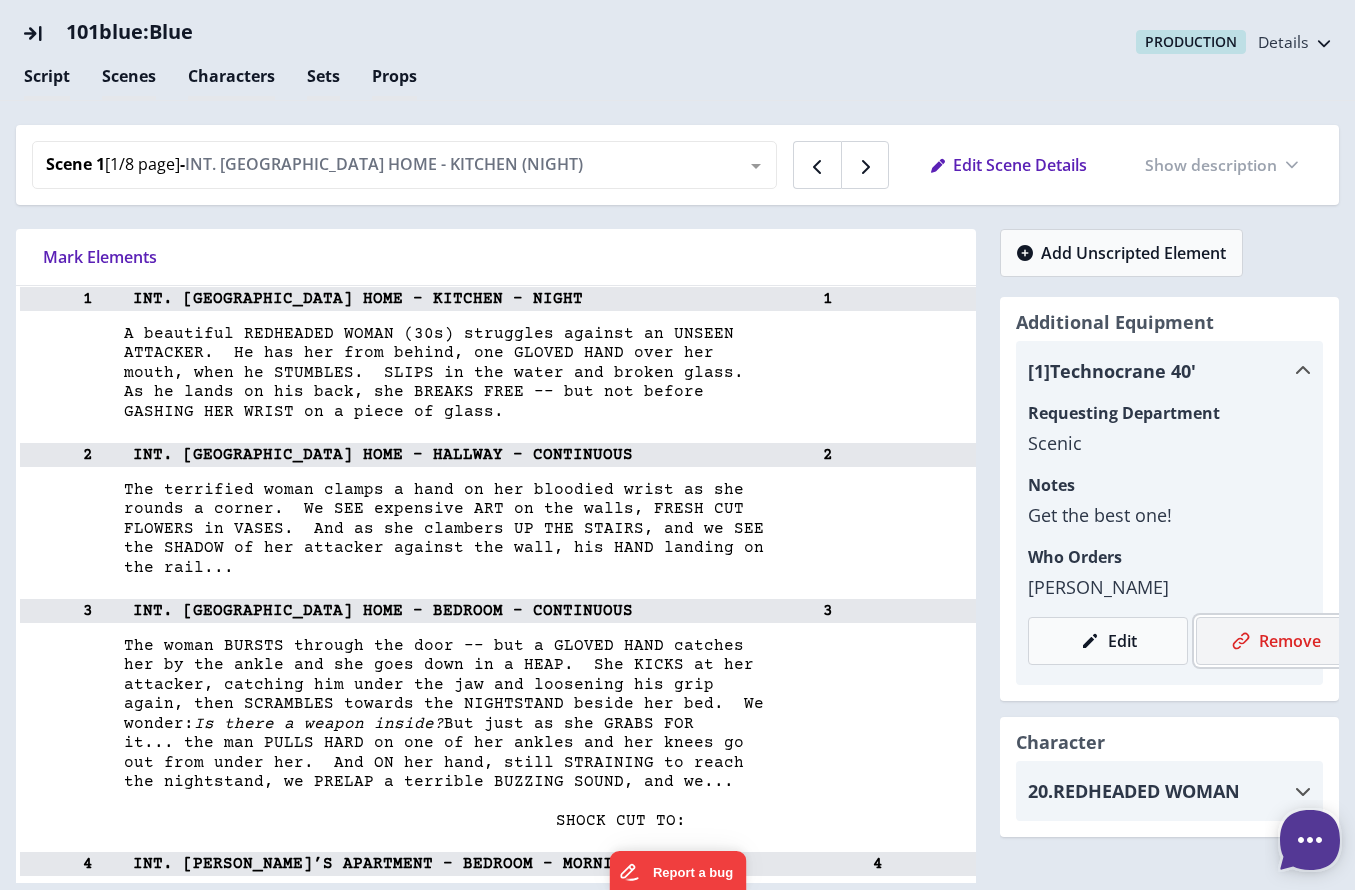 click on "Remove" at bounding box center [1290, 641] 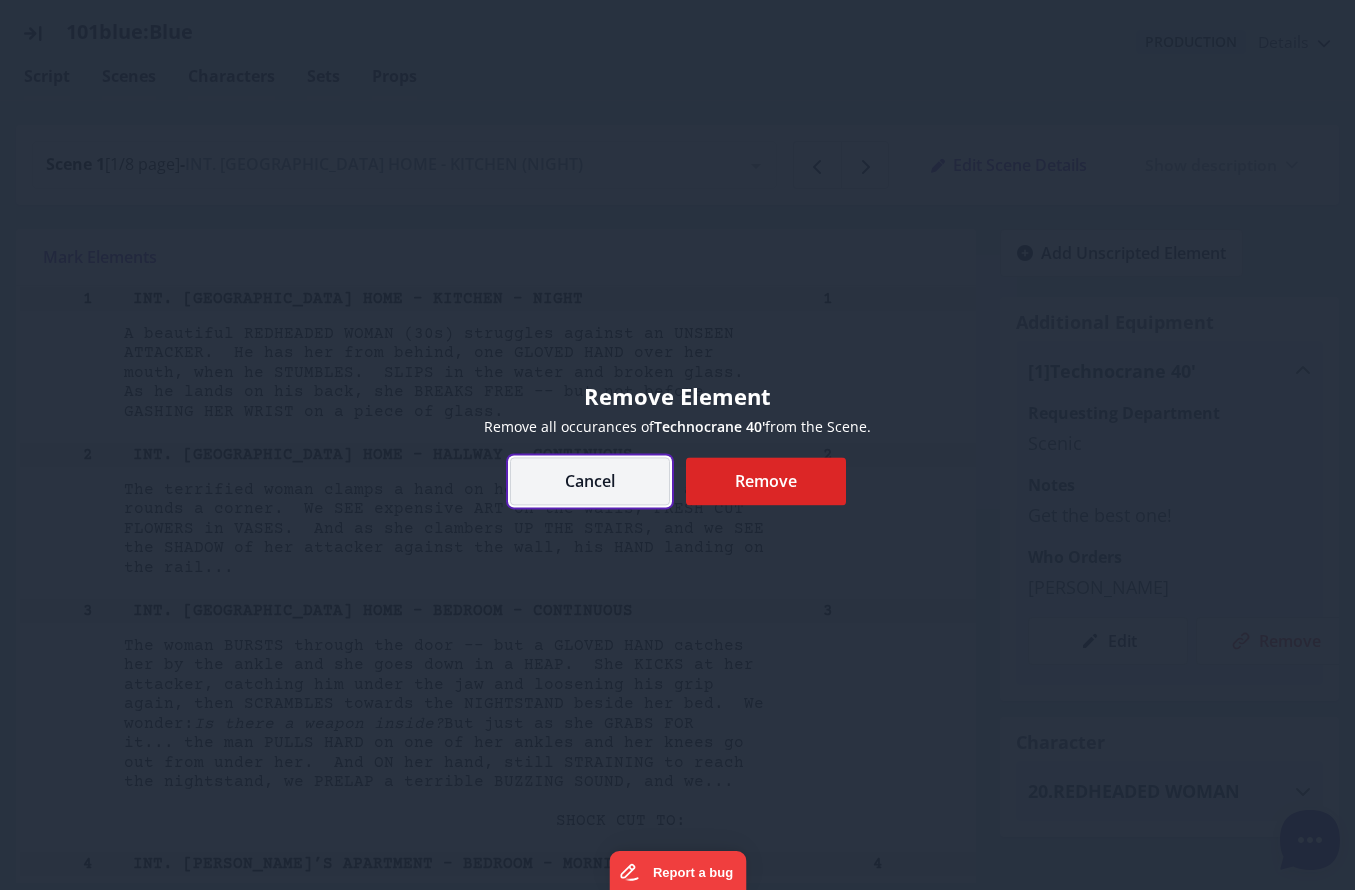 click on "Cancel" at bounding box center [590, 482] 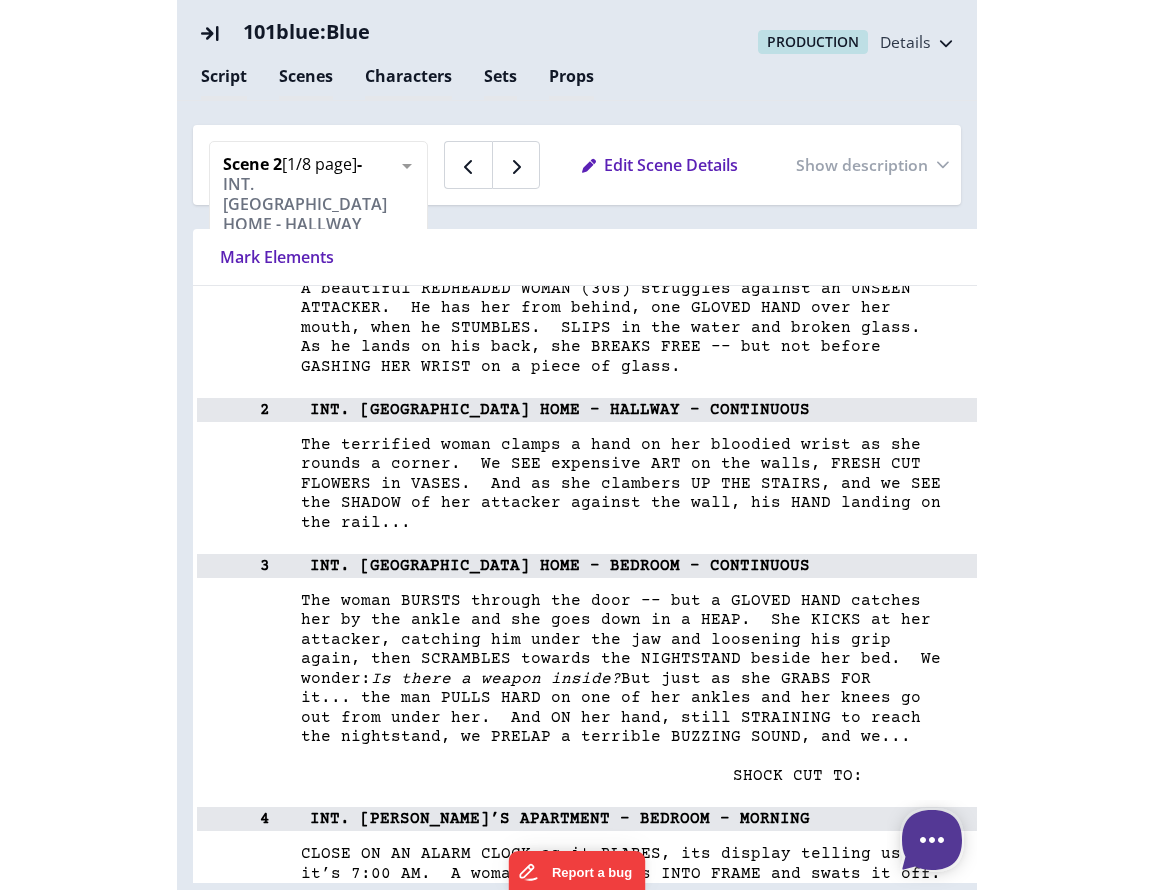 scroll, scrollTop: 6486, scrollLeft: 0, axis: vertical 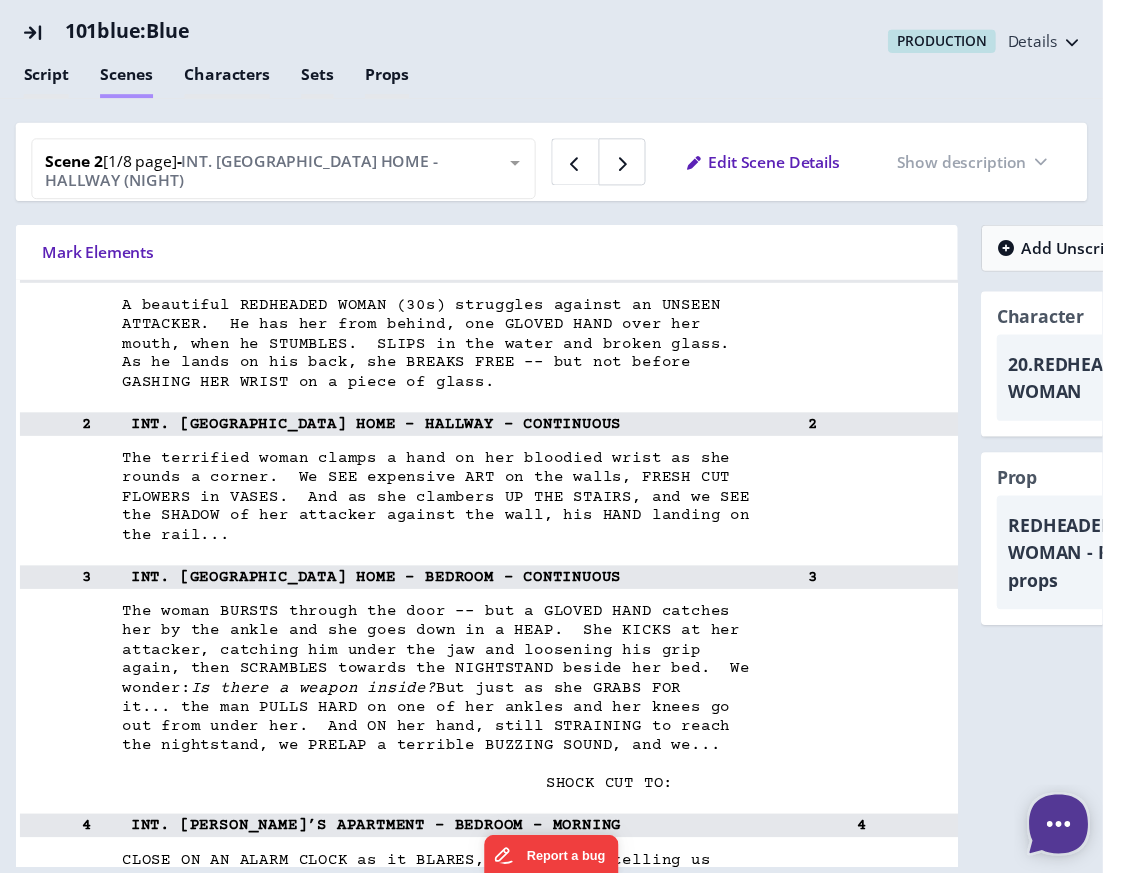 type on "*" 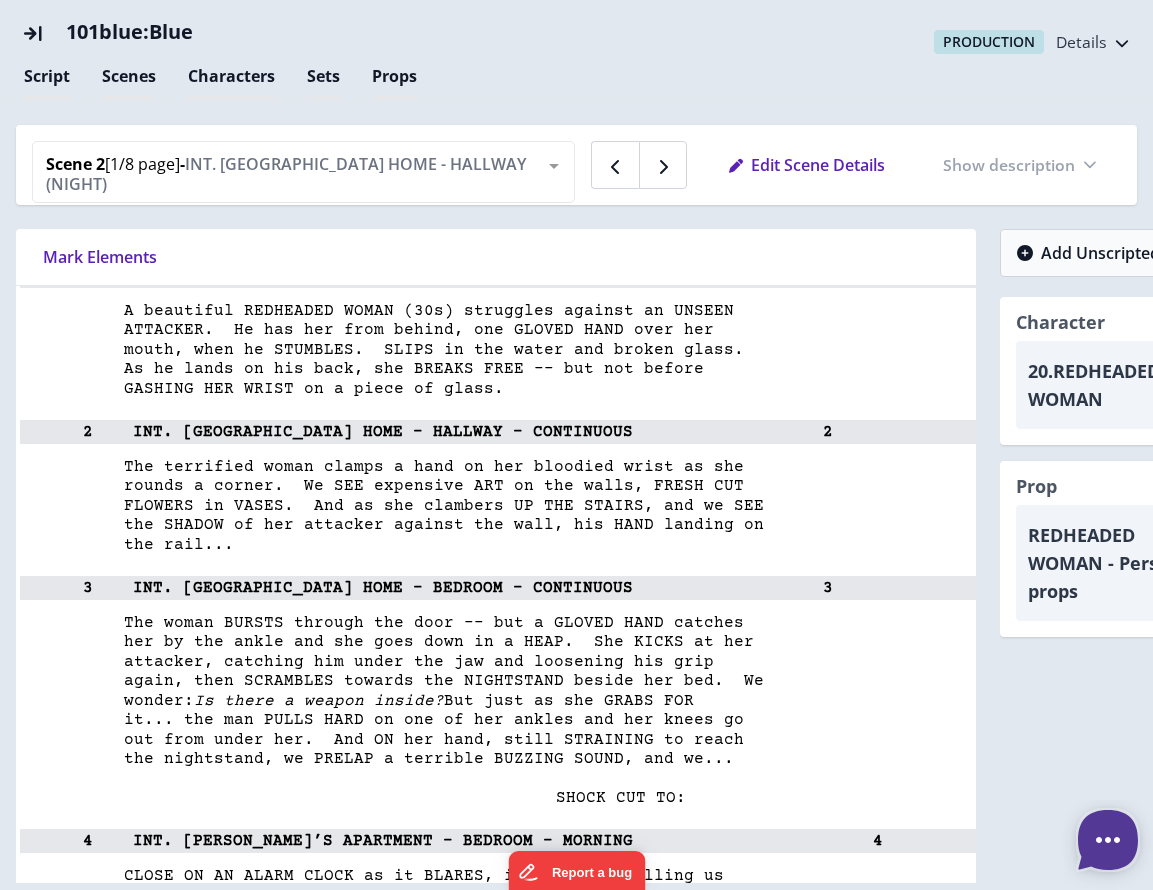 click on "Script
Scenes
Characters
Sets
Props" at bounding box center (576, 82) 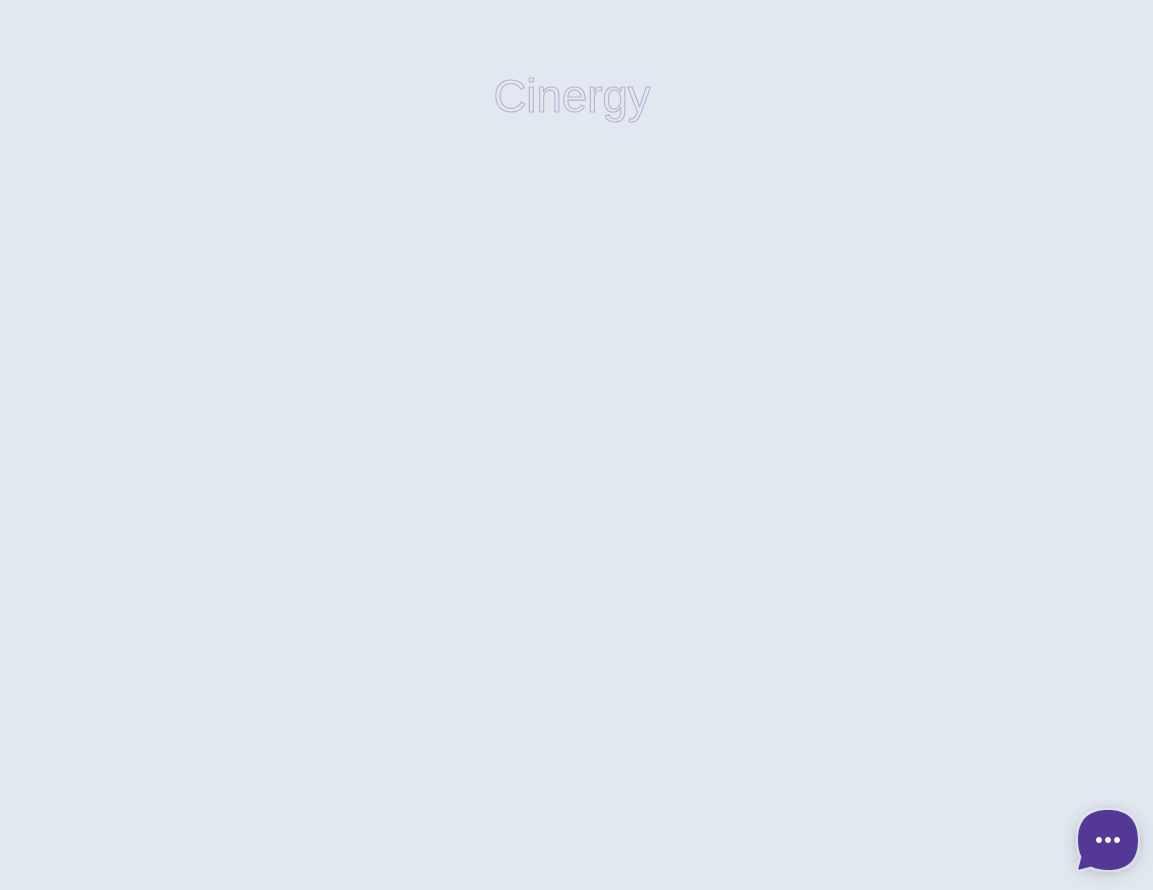 scroll, scrollTop: 0, scrollLeft: 0, axis: both 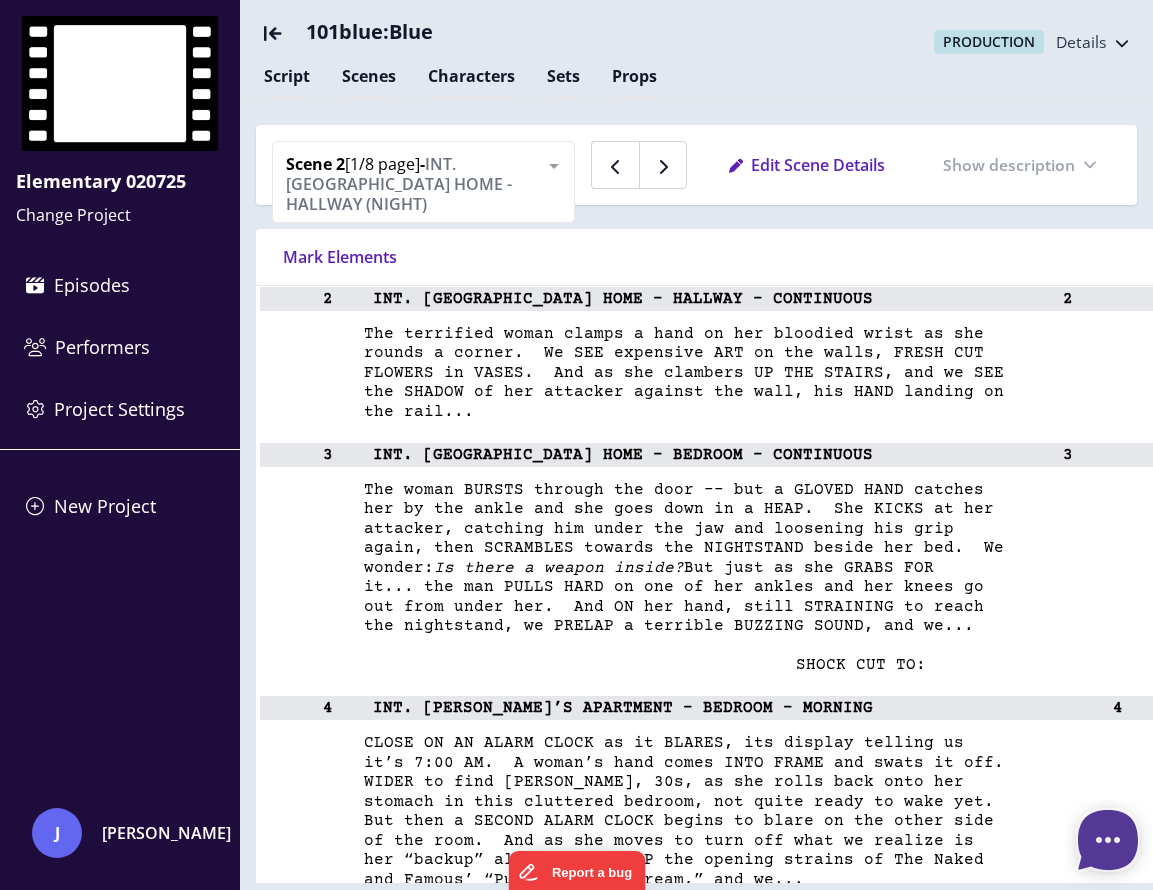 click at bounding box center (285, 32) 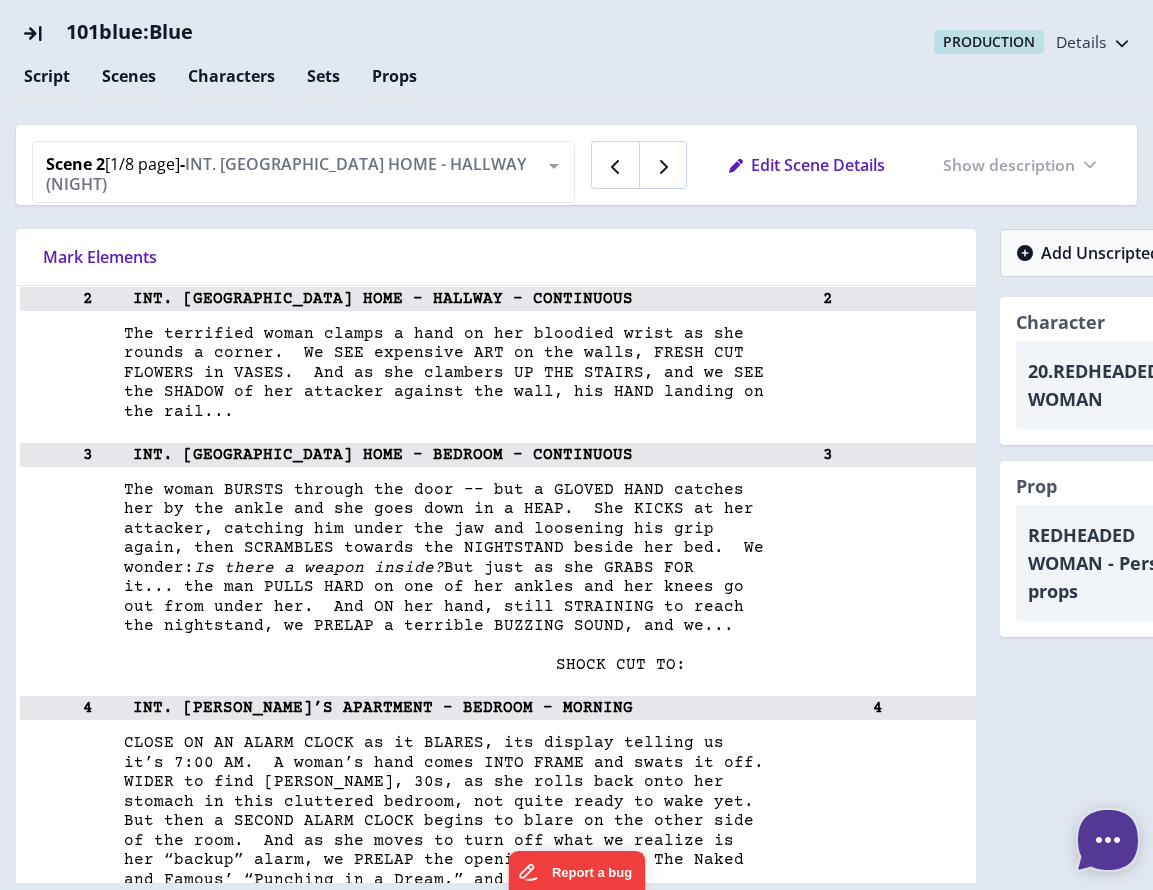 click at bounding box center (663, 165) 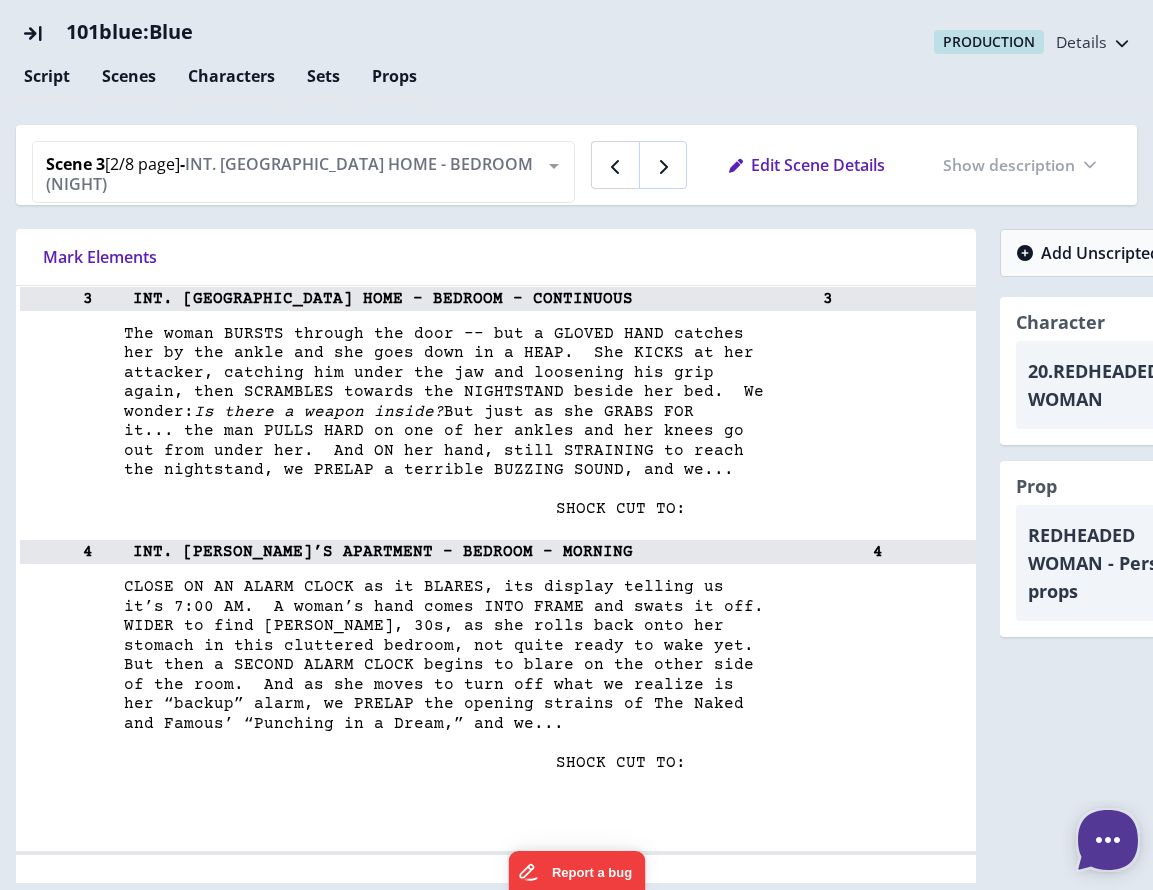 scroll, scrollTop: 6775, scrollLeft: 0, axis: vertical 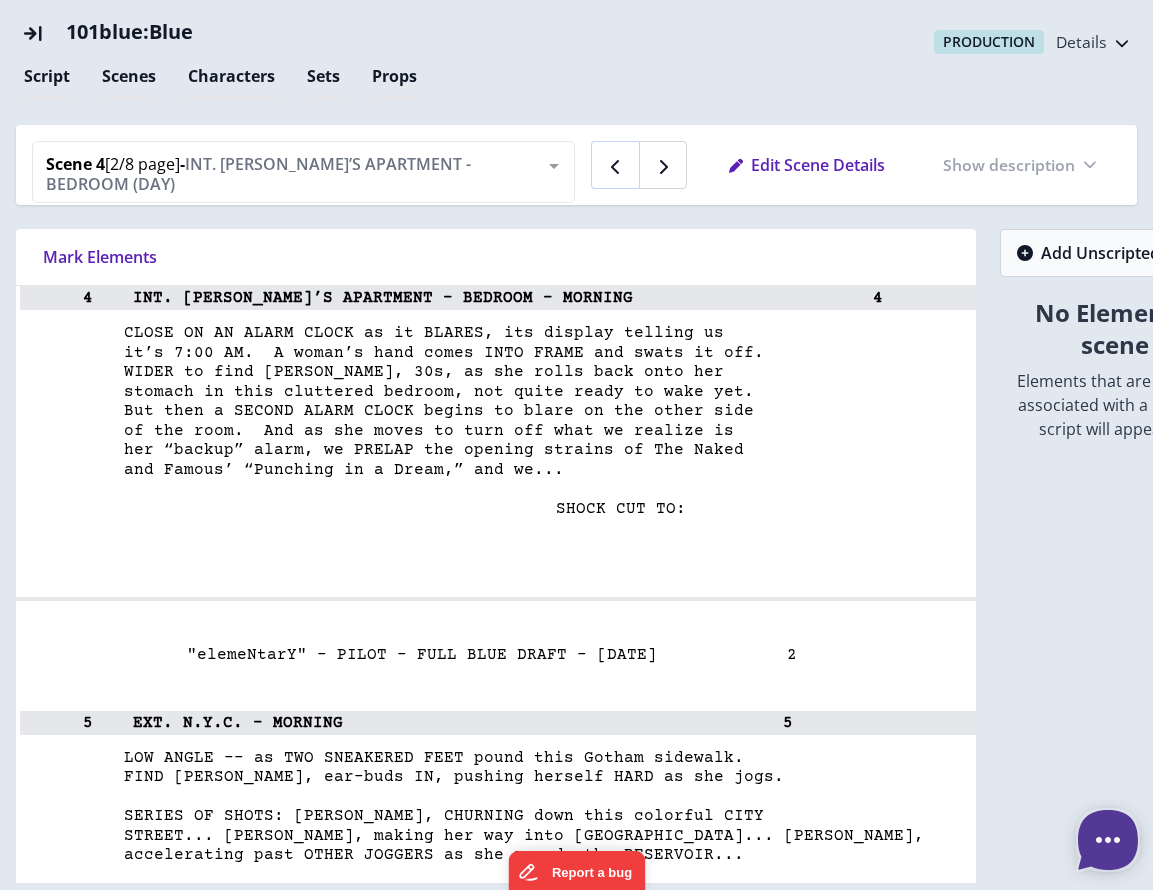 click at bounding box center [616, 167] 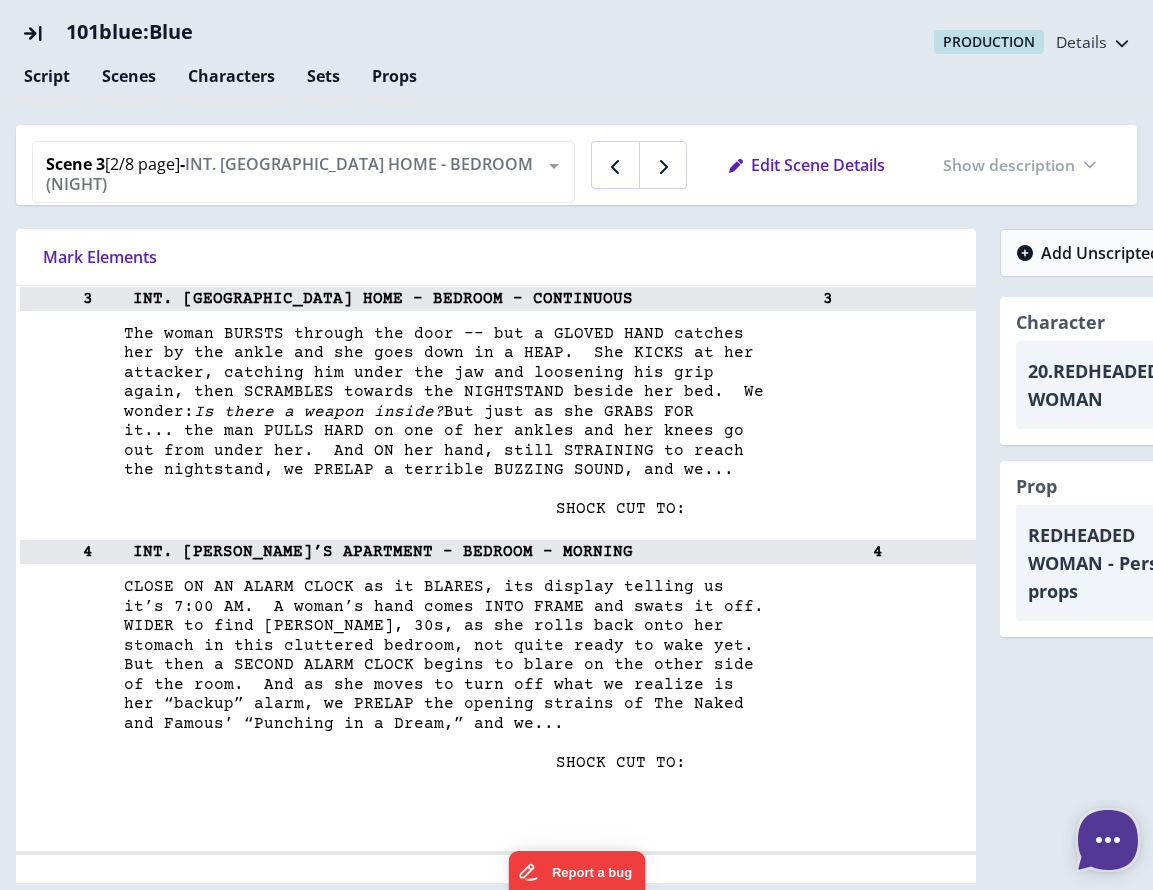 click at bounding box center (616, 167) 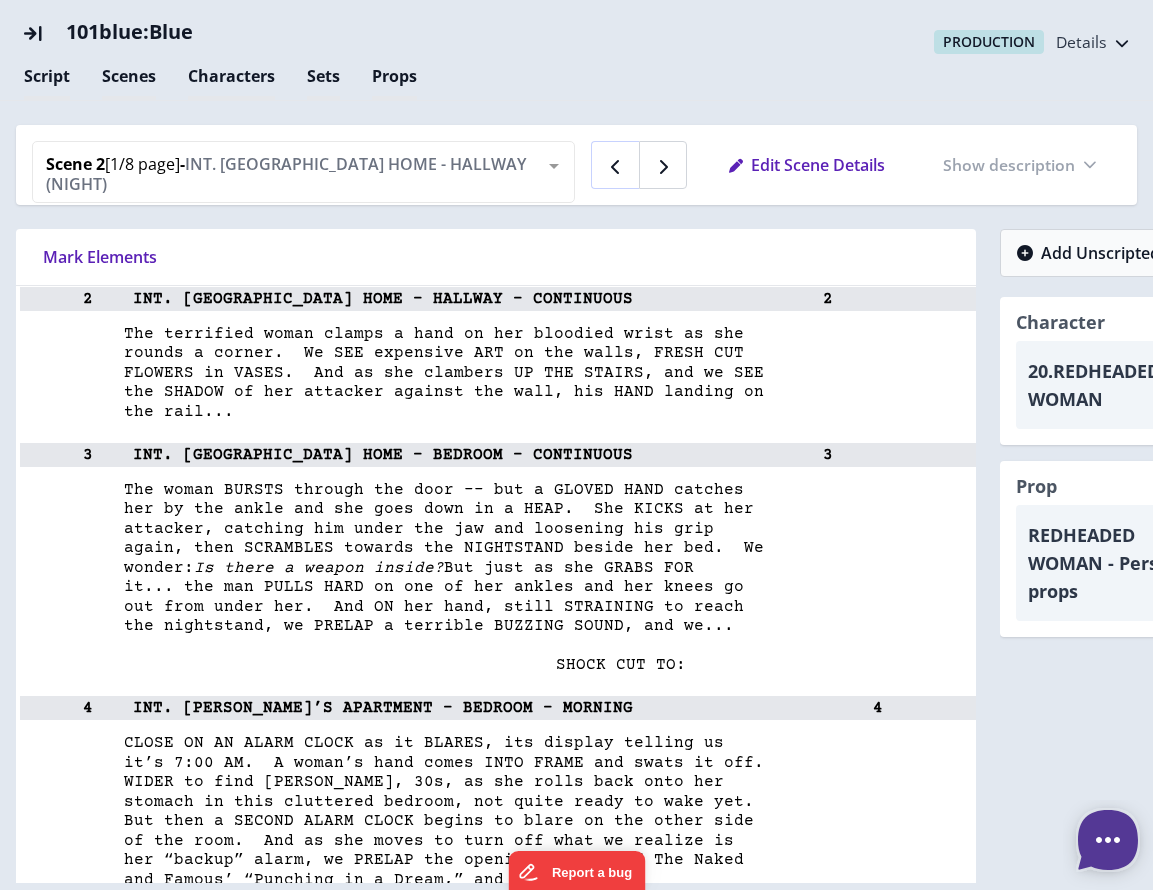 scroll, scrollTop: 6619, scrollLeft: 0, axis: vertical 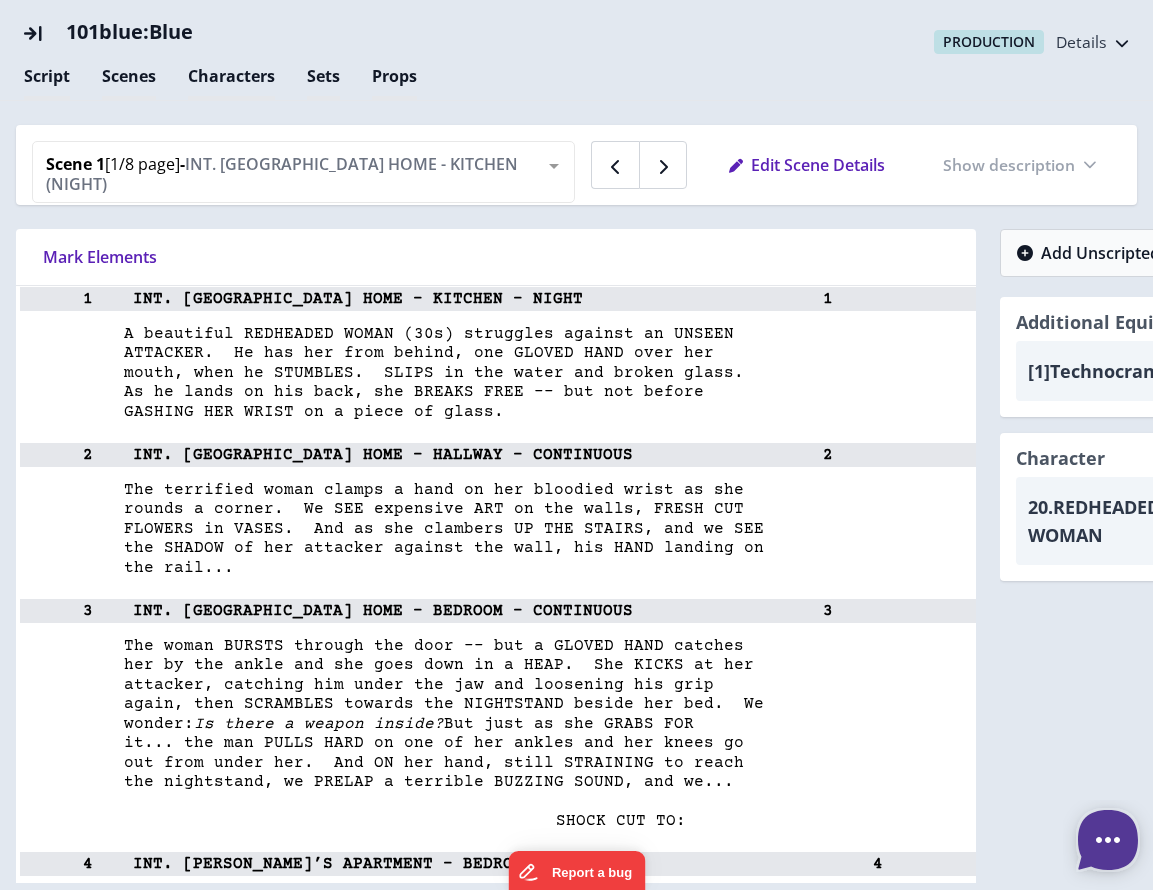 click on "scriptIsLoading
Mark Elements
Draw
Executive Producer: Robert Doherty Executive Producer: Carl Beverly Executive Producer: Sarah Timberman Executive Producer: Michael Cuesta Director: Michael Cuesta e  l  e  m  e           N     t  a  r           Y by Robert Doherty FULL WHITE DRAFT     3/14/12 FULL BLUE DRAFT     3/16/12 Copyright2012 CBSStudios Inc.  All Rights Reserved. This script is the property of CBS Television without the Studios, expressed a division written permission of CBSStudios of CBSInc., Television and may Studios, not be copied a division or distributed of CBSStudios Inc. This copy of the script remains the property of CBSTelevision Studios, a division of CBSStudios, Studios a division Inc.  It of may CBSnot Studios be sold Inc., or transferred promptly upon and demand. it must THE be WRITINGreturned CREDITSto CBSMAY Television NOT BE WITH THE TELEVISION LEGALDEPARTMENT. elemeNtarY "Pilot" Revision       History FOYER" at bounding box center [576, 559] 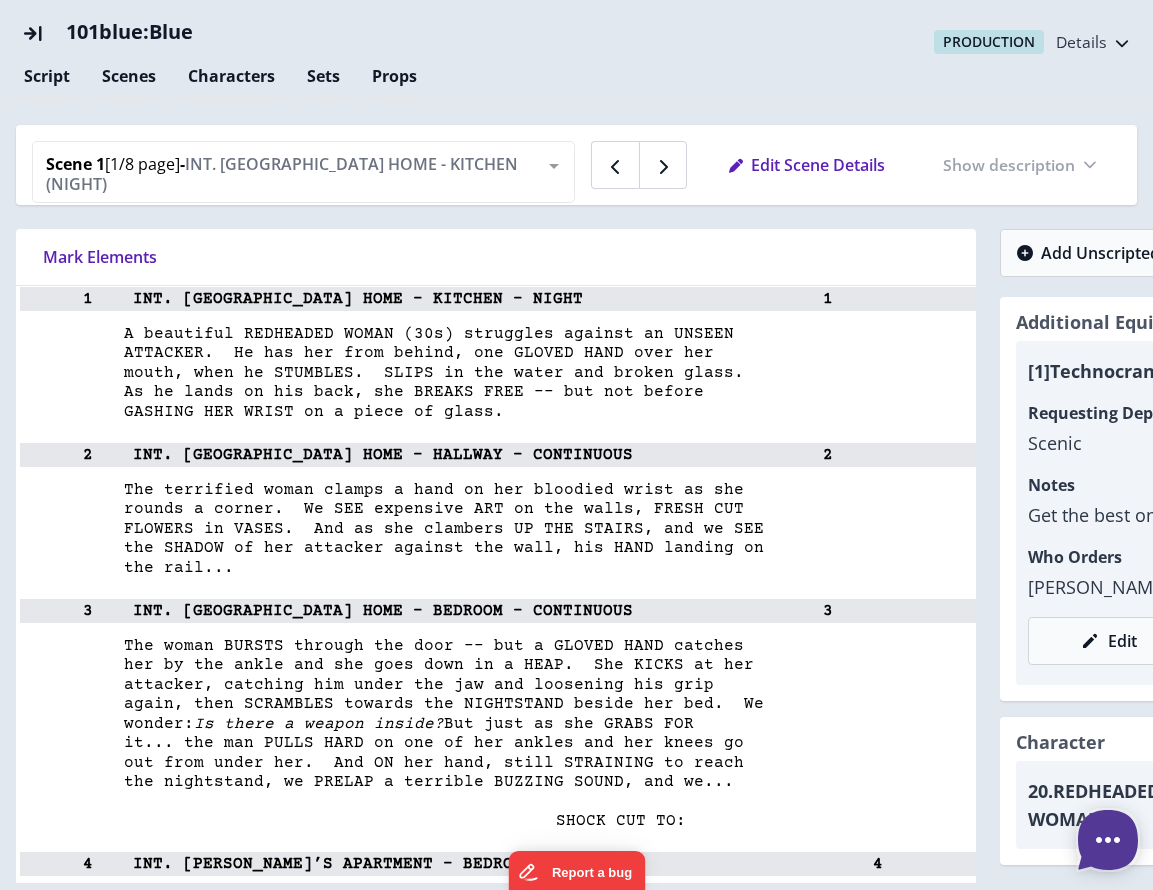 click on "scriptIsLoading
Mark Elements
Draw
Executive Producer: Robert Doherty Executive Producer: Carl Beverly Executive Producer: Sarah Timberman Executive Producer: Michael Cuesta Director: Michael Cuesta e  l  e  m  e           N     t  a  r           Y by Robert Doherty FULL WHITE DRAFT     3/14/12 FULL BLUE DRAFT     3/16/12 Copyright2012 CBSStudios Inc.  All Rights Reserved. This script is the property of CBS Television without the Studios, expressed a division written permission of CBSStudios of CBSInc., Television and may Studios, not be copied a division or distributed of CBSStudios Inc. This copy of the script remains the property of CBSTelevision Studios, a division of CBSStudios, Studios a division Inc.  It of may CBSnot Studios be sold Inc., or transferred promptly upon and demand. it must THE be WRITINGreturned CREDITSto CBSMAY Television NOT BE WITH THE TELEVISION LEGALDEPARTMENT. elemeNtarY "Pilot" Revision       History FOYER" at bounding box center (576, 559) 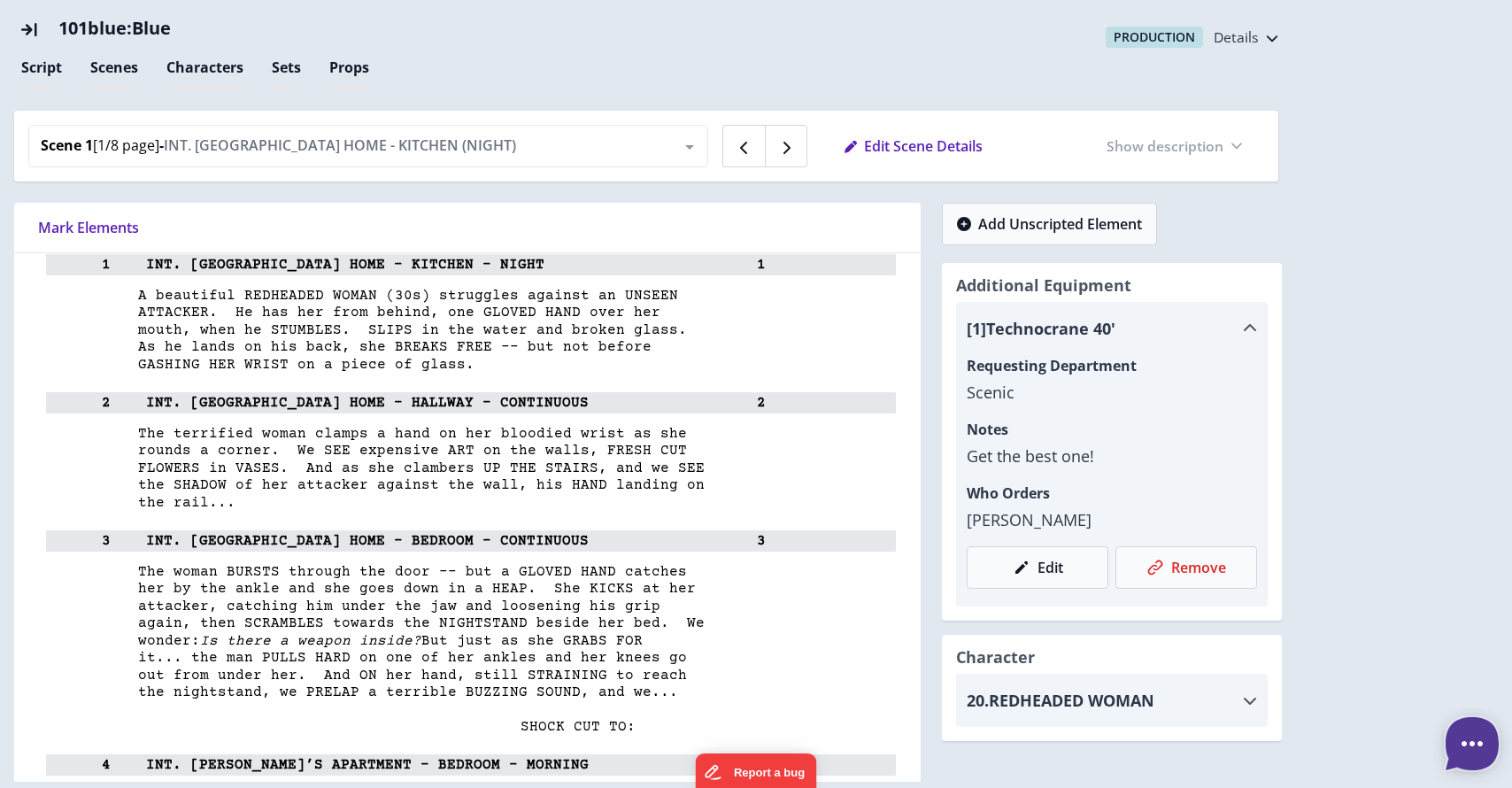 click on "[1]  Technocrane 40'" at bounding box center (1105, 328) 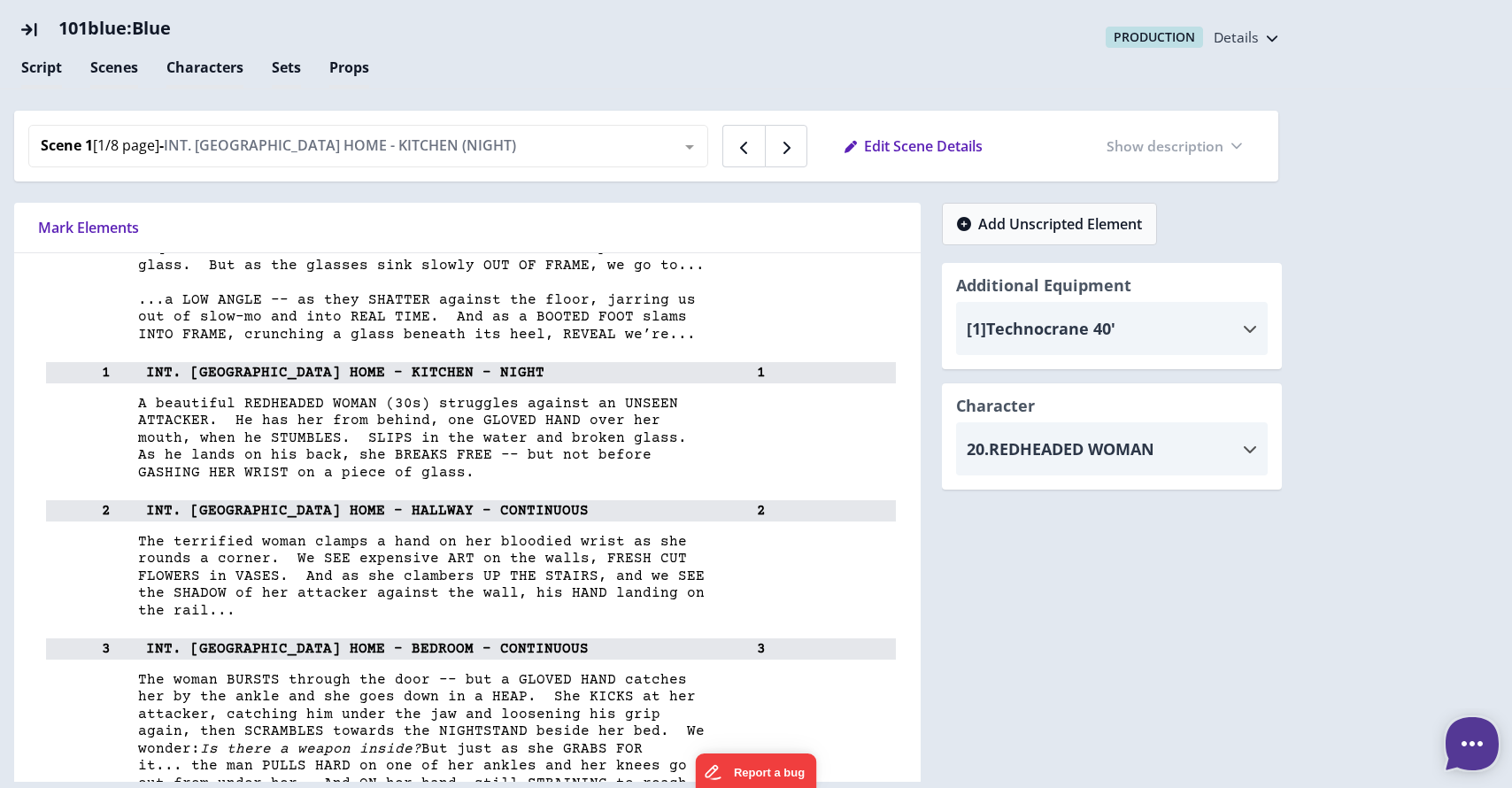 scroll, scrollTop: 5597, scrollLeft: 0, axis: vertical 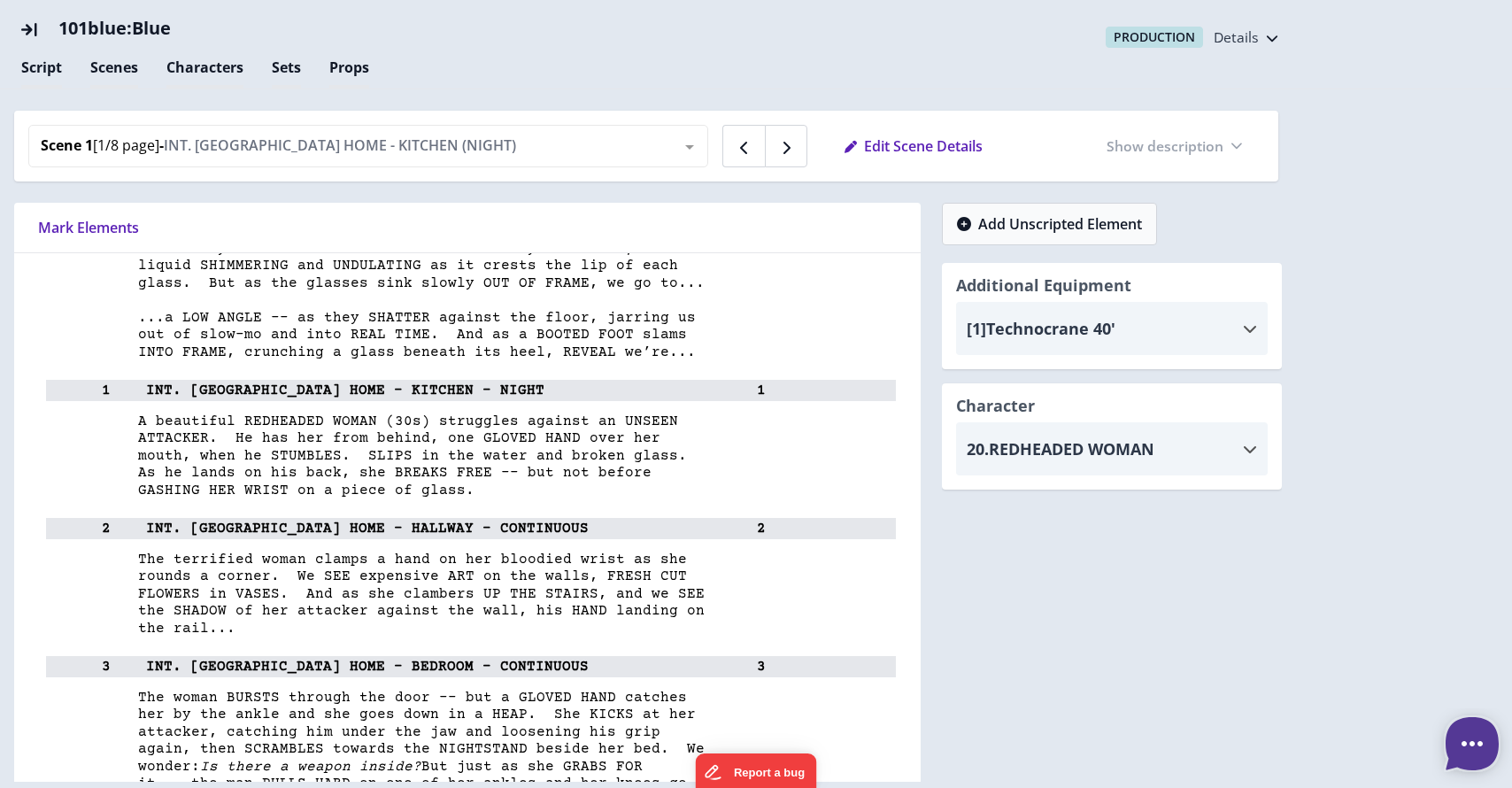 click on "A beautiful REDHEADED WOMAN (30s) struggles against an UNSEEN" at bounding box center (360, 421) 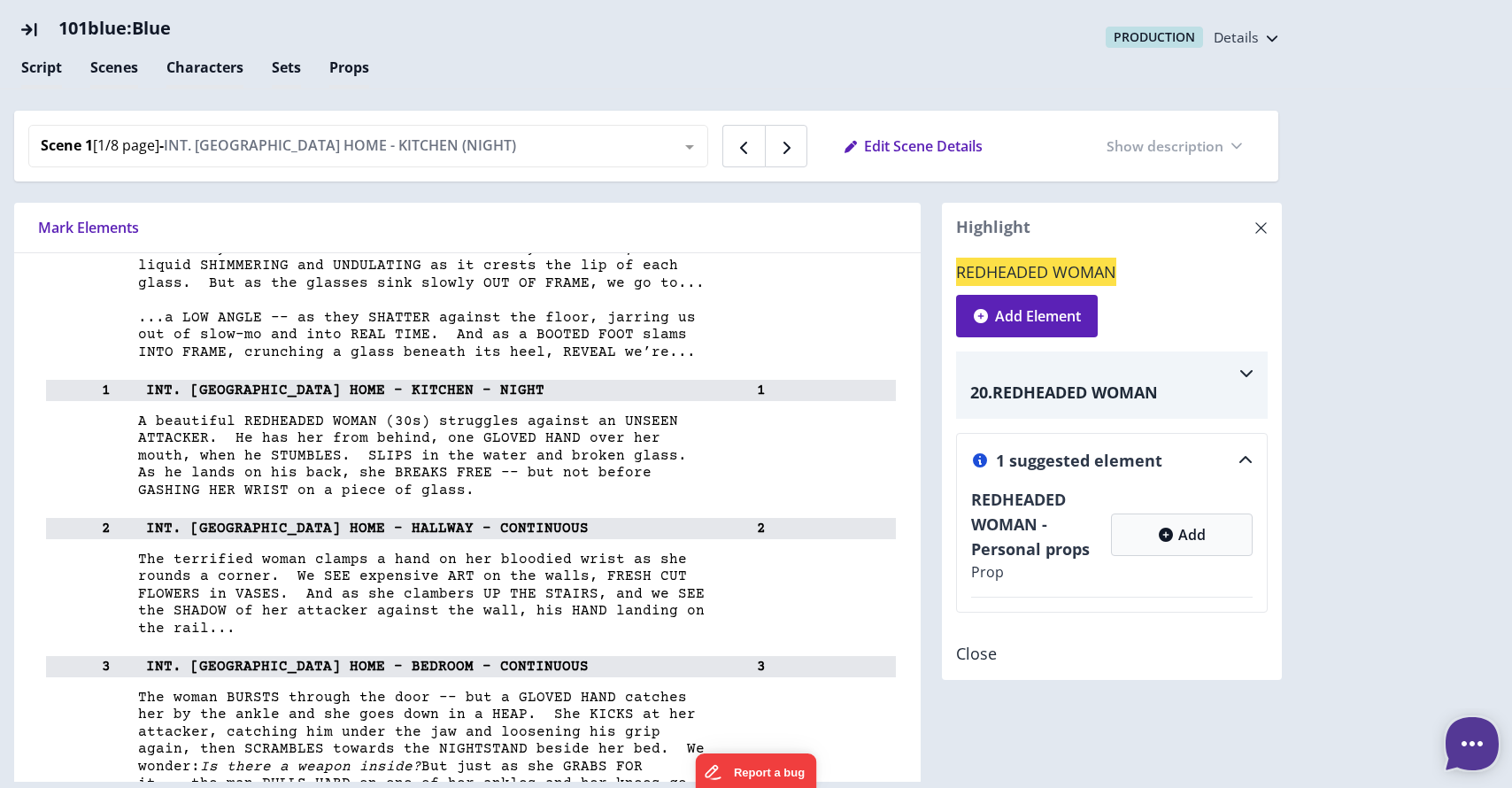 click at bounding box center [1246, 373] 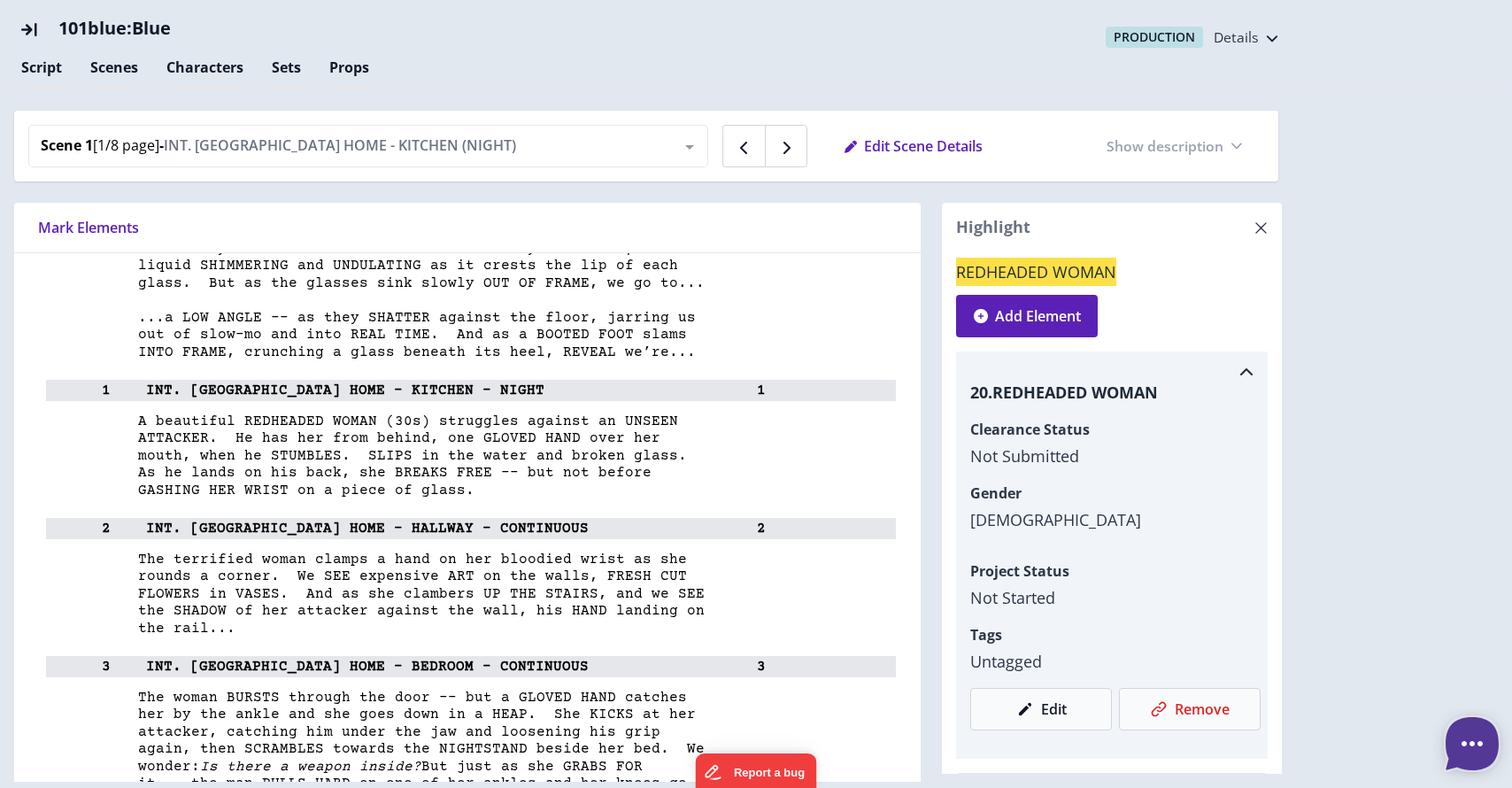 click at bounding box center [1261, 228] 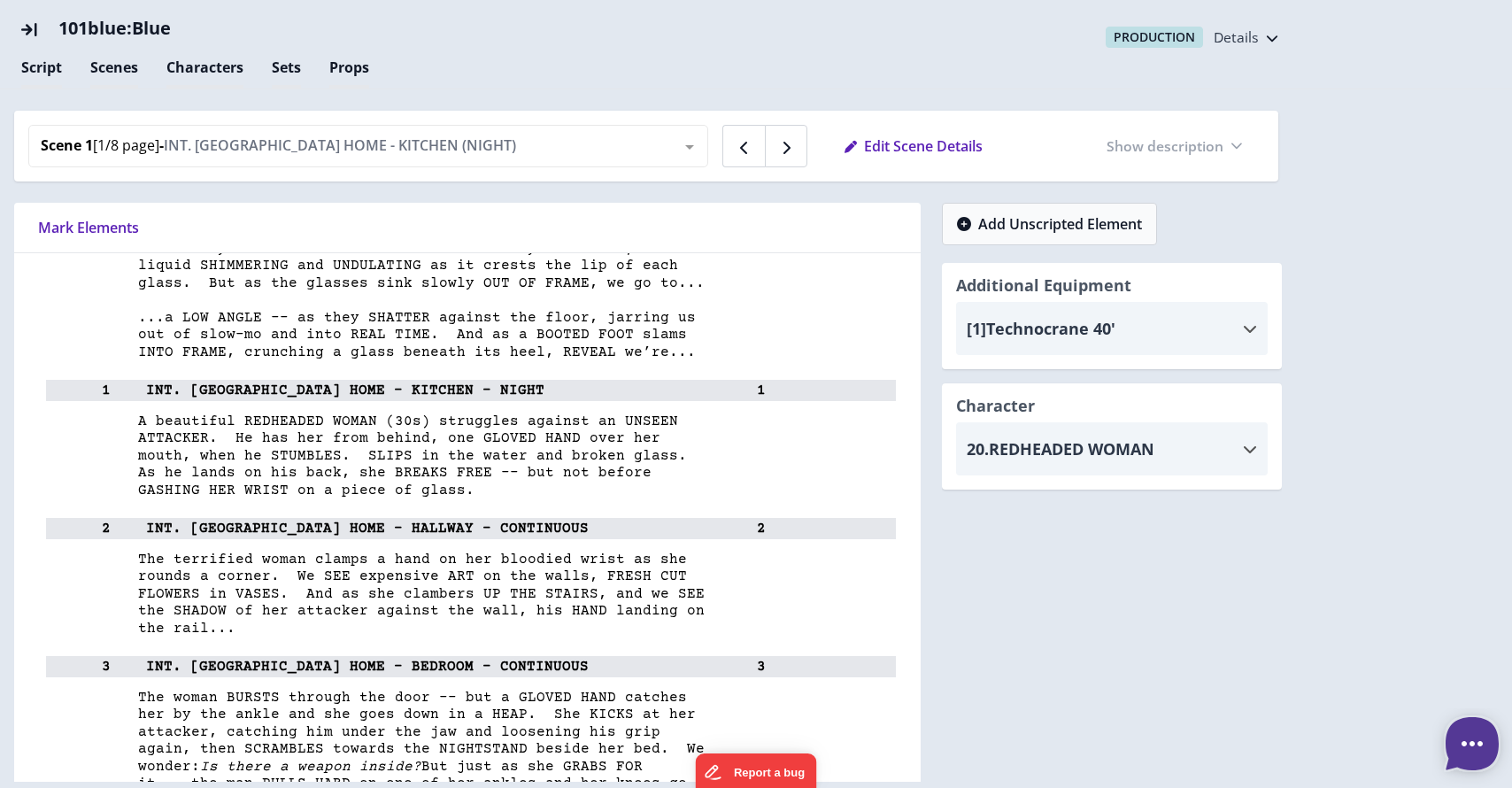 click on "...a LOW ANGLE -- as they SHATTER against the floor, jarring us" at bounding box center [467, 318] 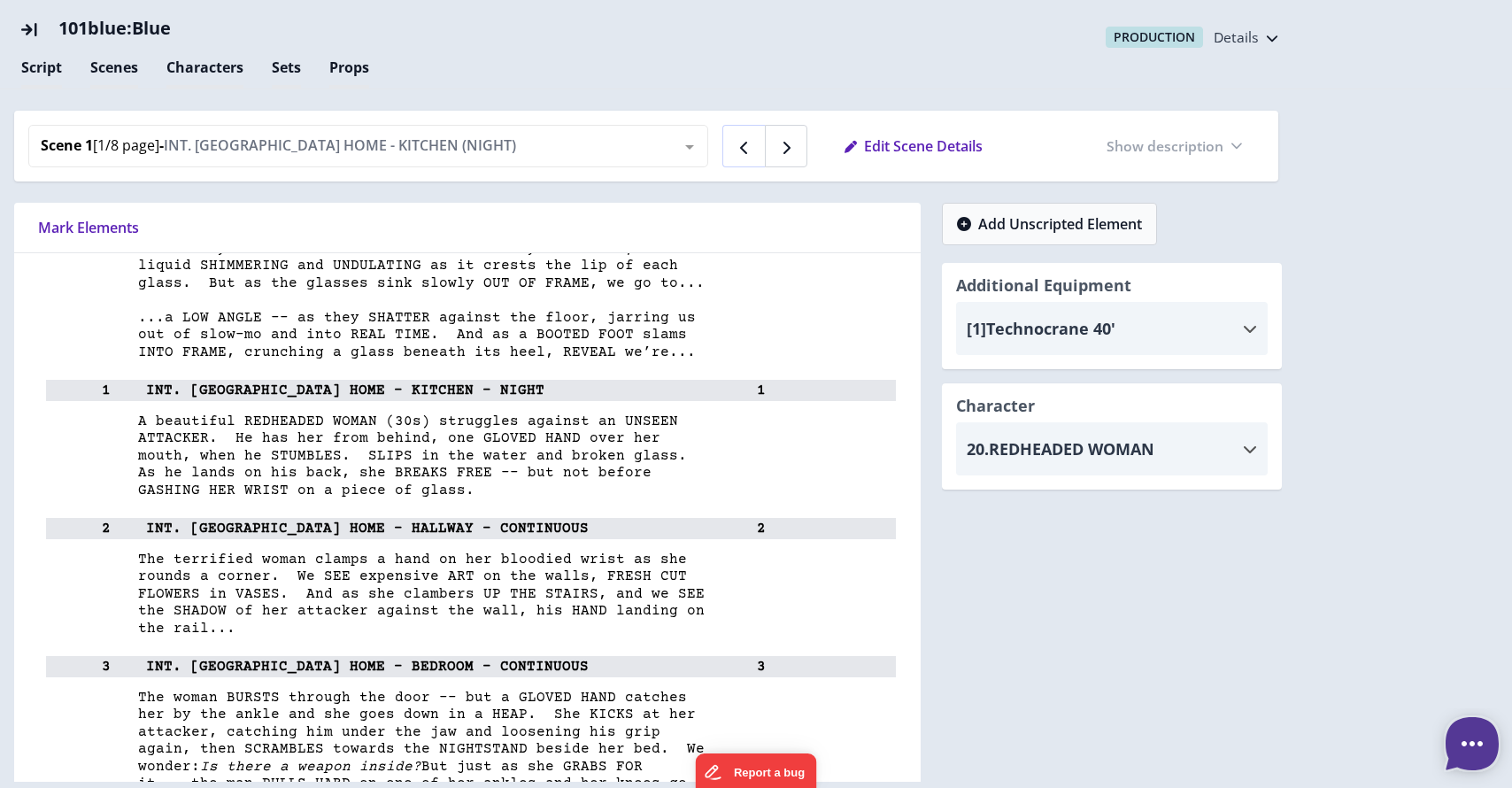 click at bounding box center (744, 146) 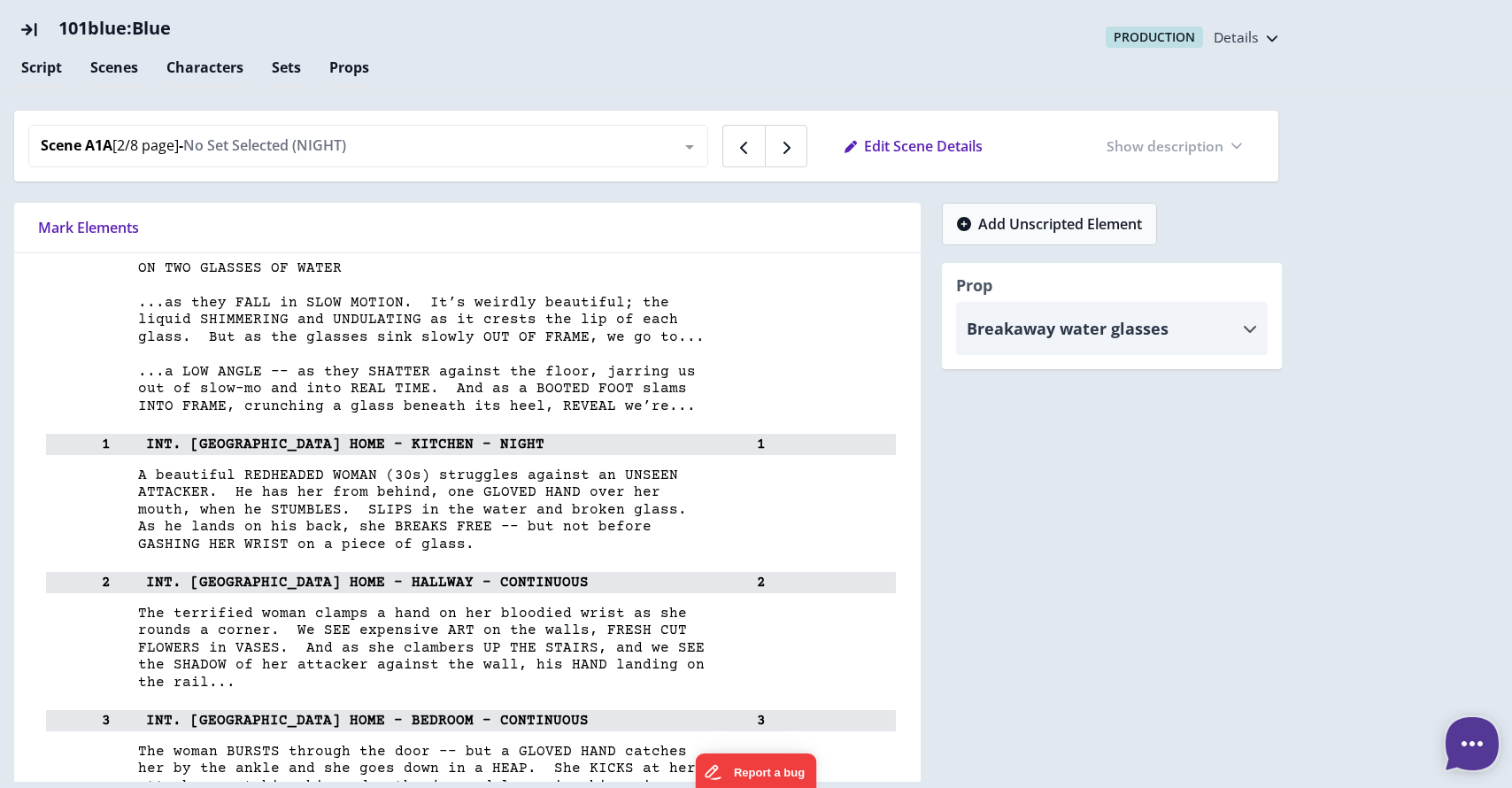 scroll, scrollTop: 5515, scrollLeft: 0, axis: vertical 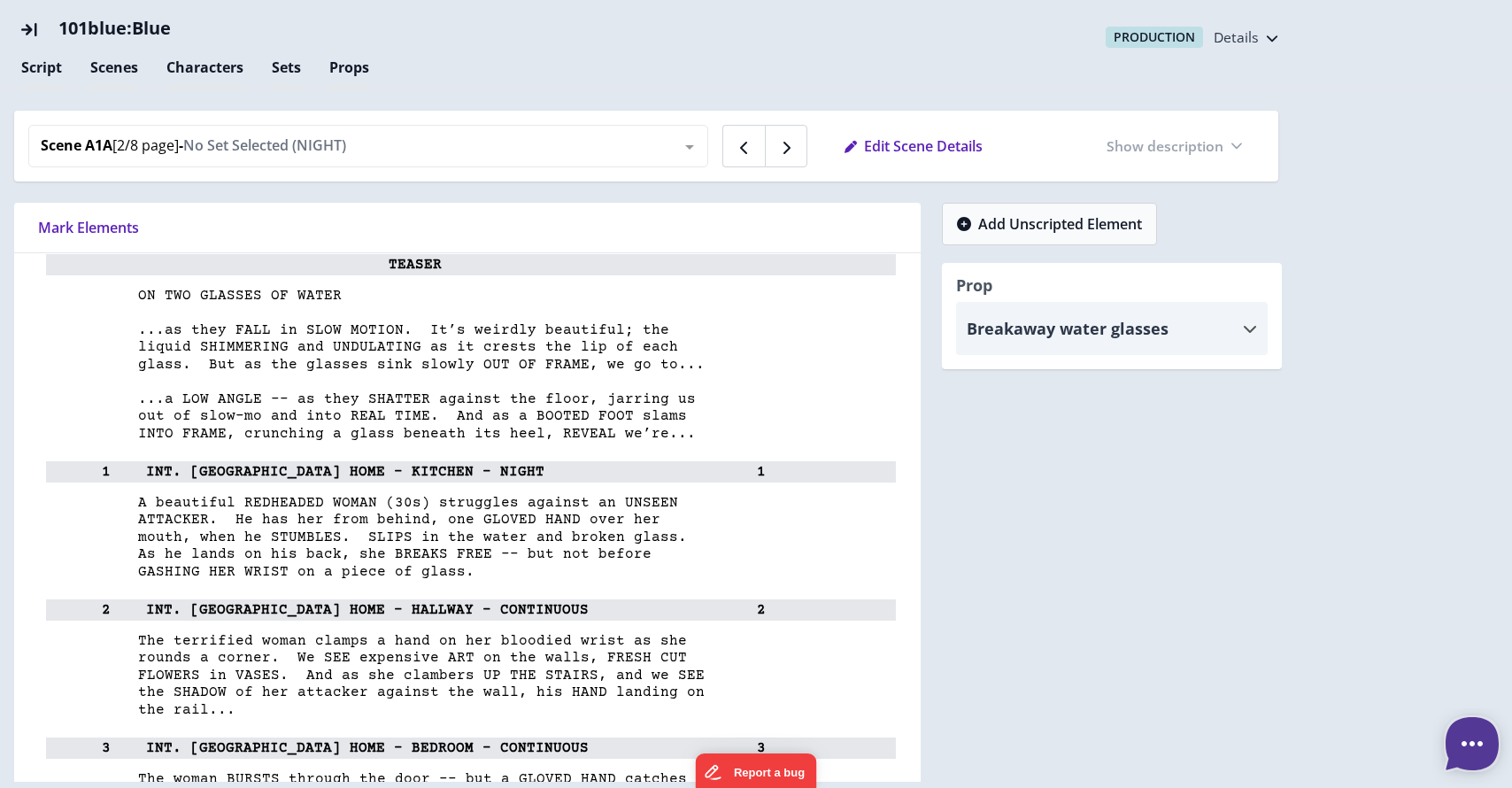click on "...a LOW ANGLE -- as they SHATTER against the floor, jarring us" at bounding box center (467, 399) 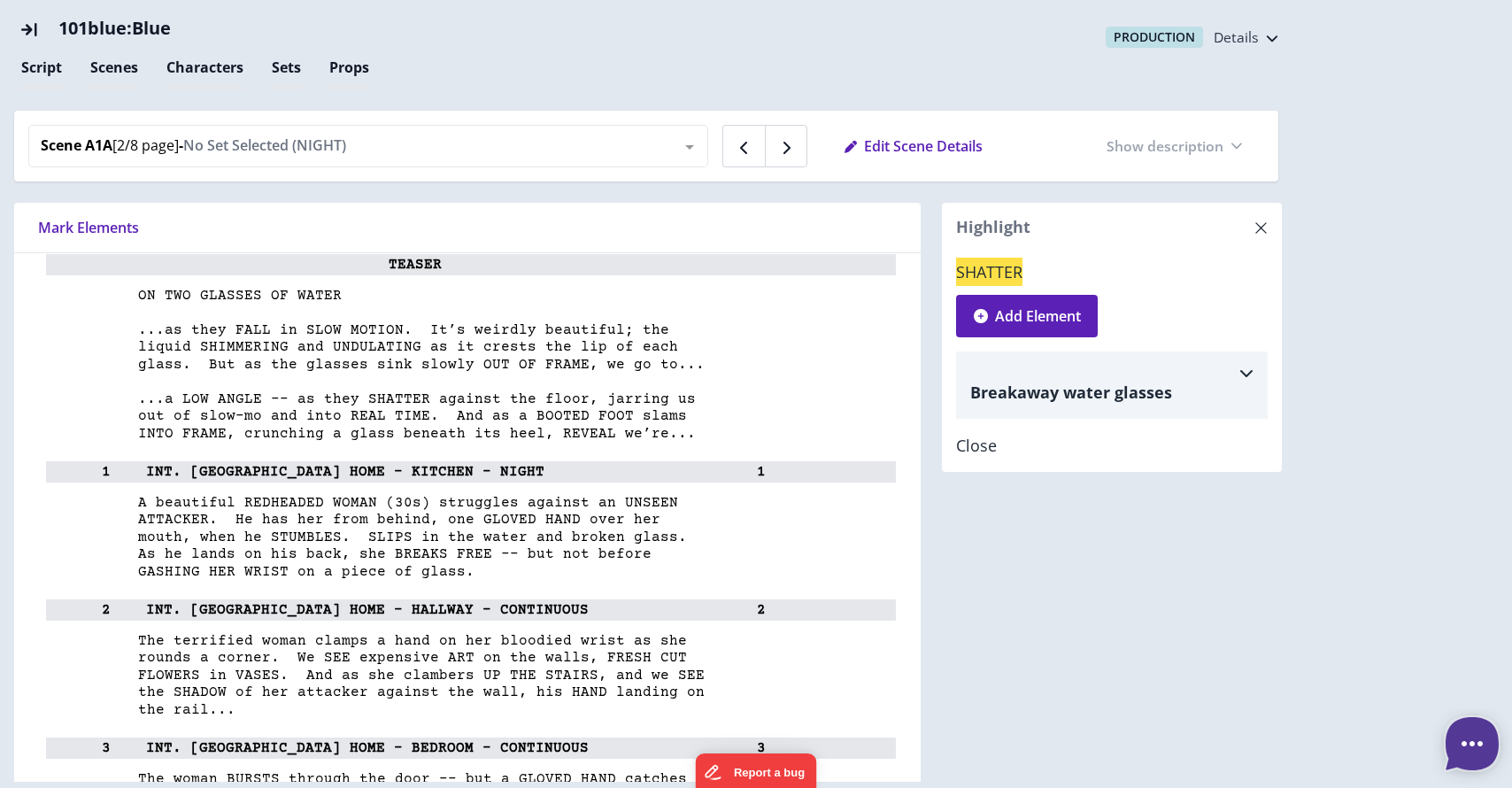 click on "Breakaway water glasses" at bounding box center (1112, 385) 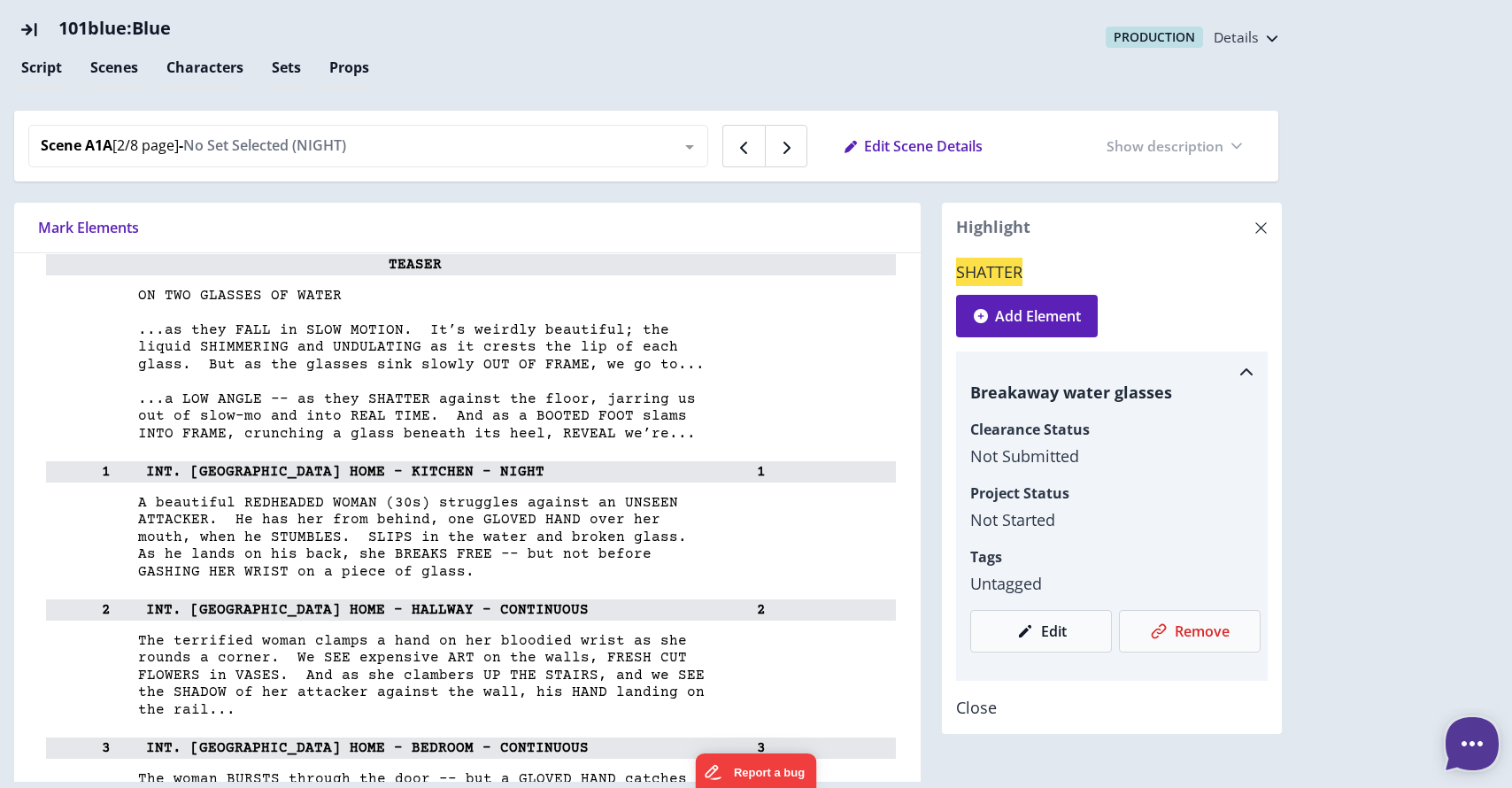 click on "Close" at bounding box center (976, 707) 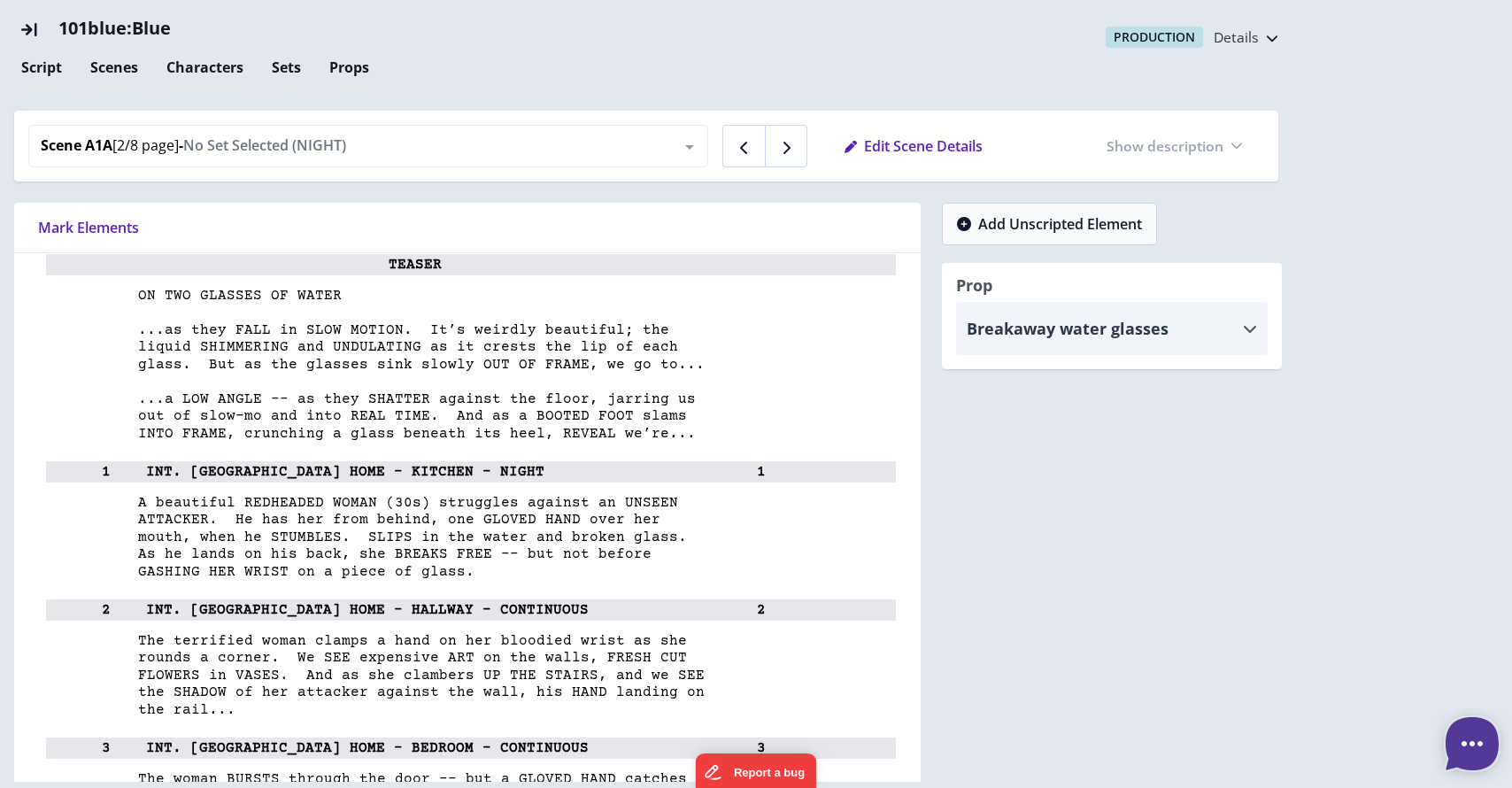 click at bounding box center [786, 146] 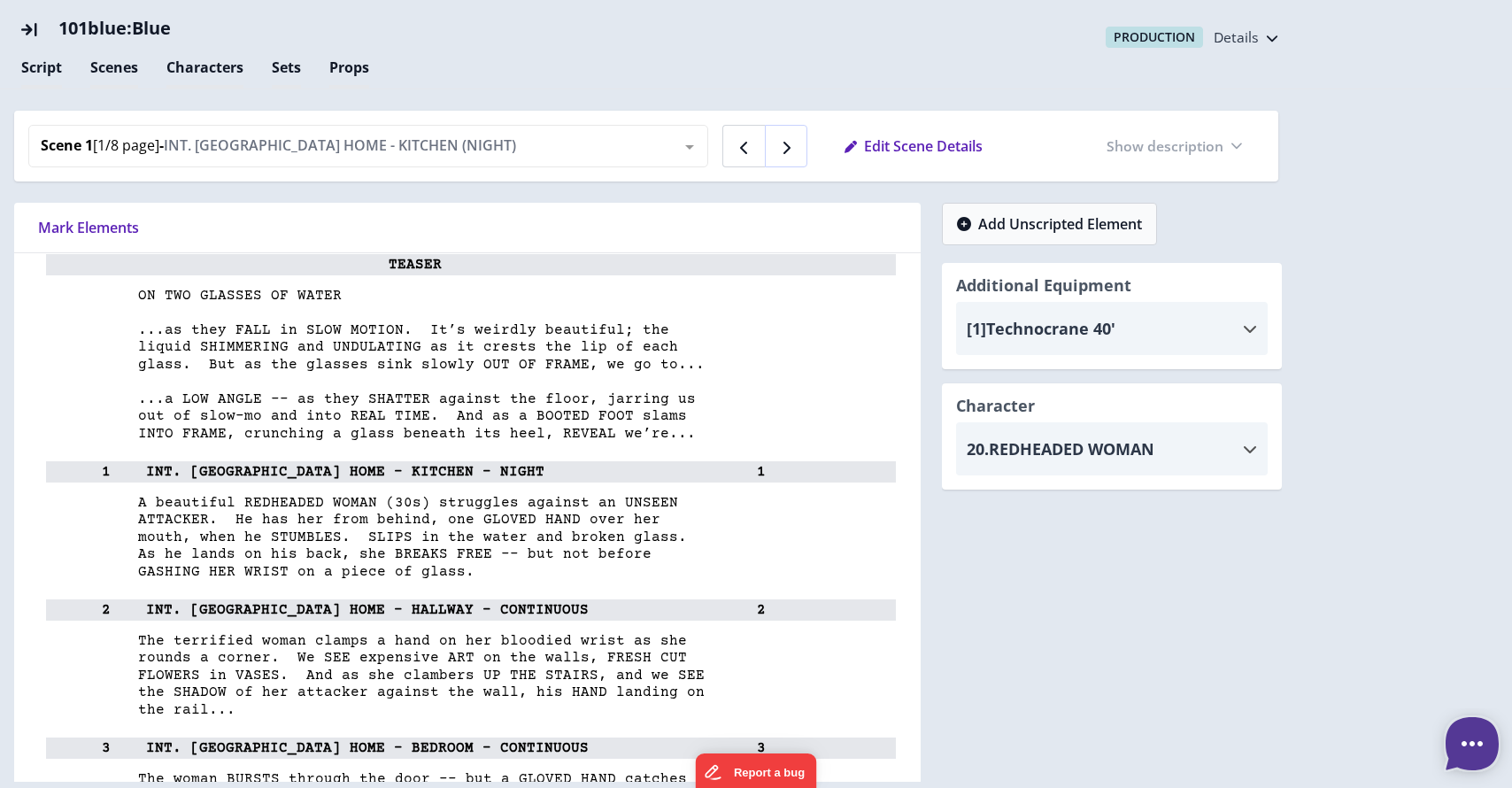 scroll, scrollTop: 5722, scrollLeft: 0, axis: vertical 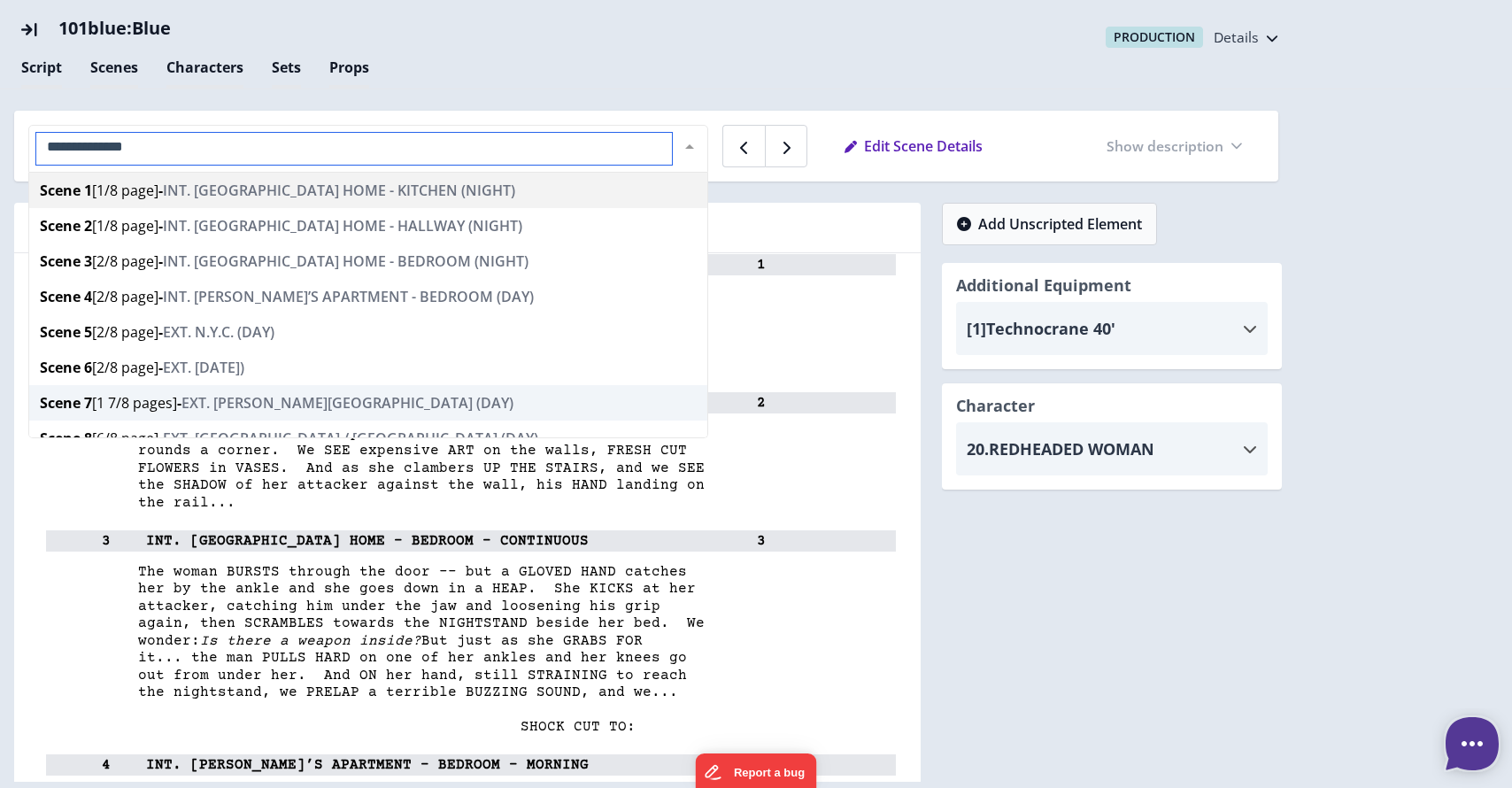 click on "EXT.   [PERSON_NAME][GEOGRAPHIC_DATA] (DAY)" at bounding box center (347, 403) 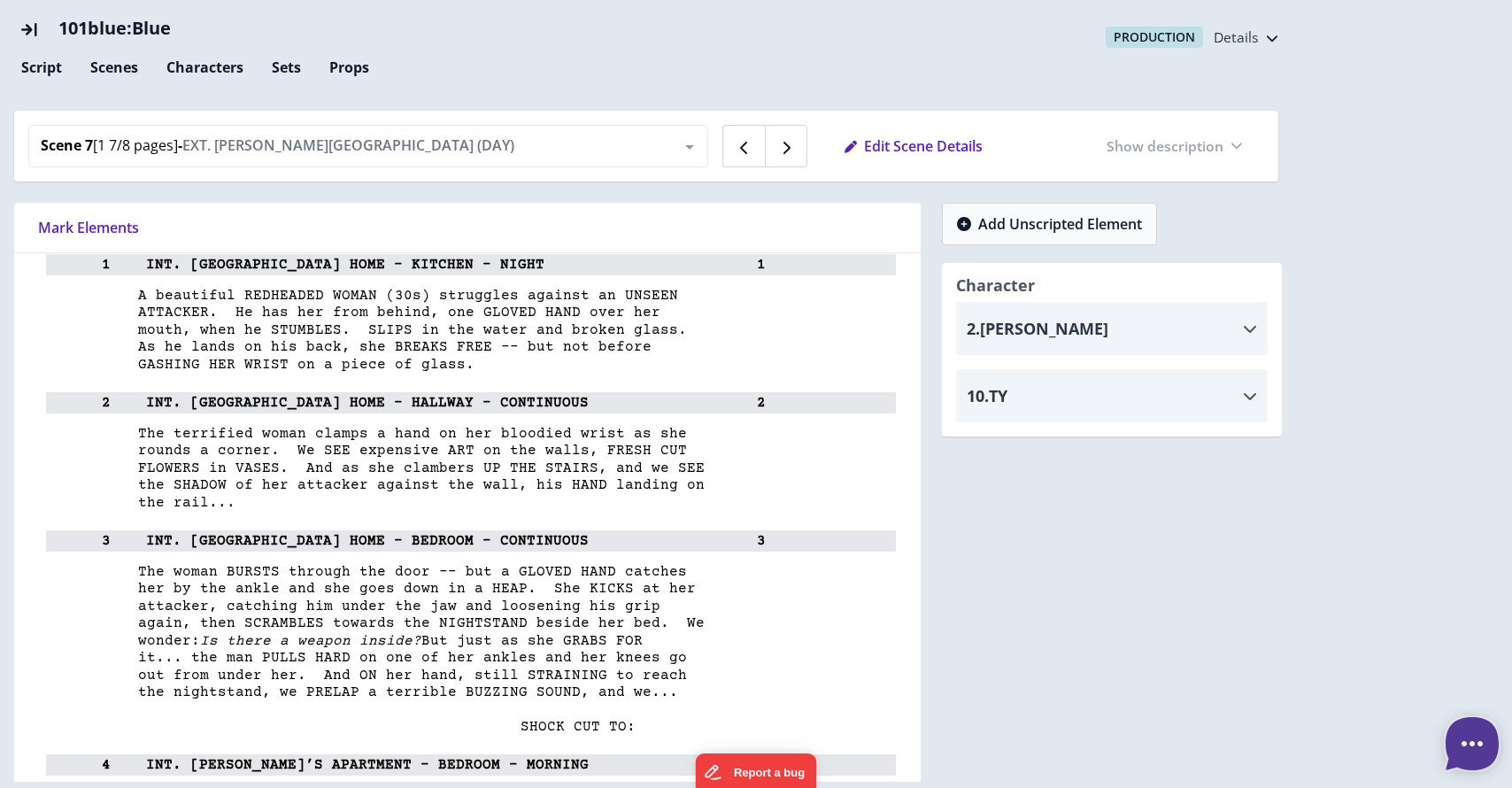 scroll, scrollTop: 7031, scrollLeft: 0, axis: vertical 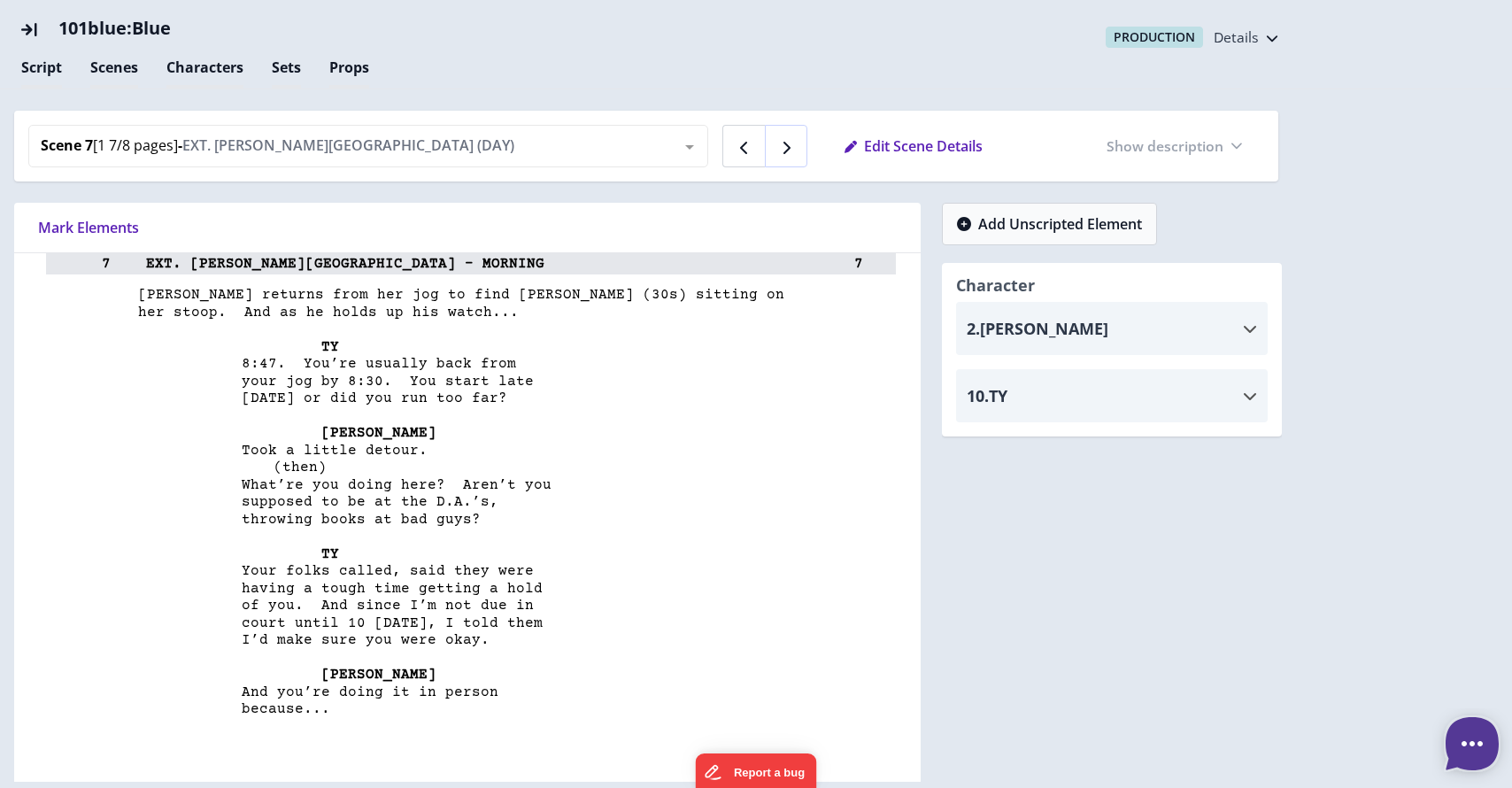 click at bounding box center (786, 148) 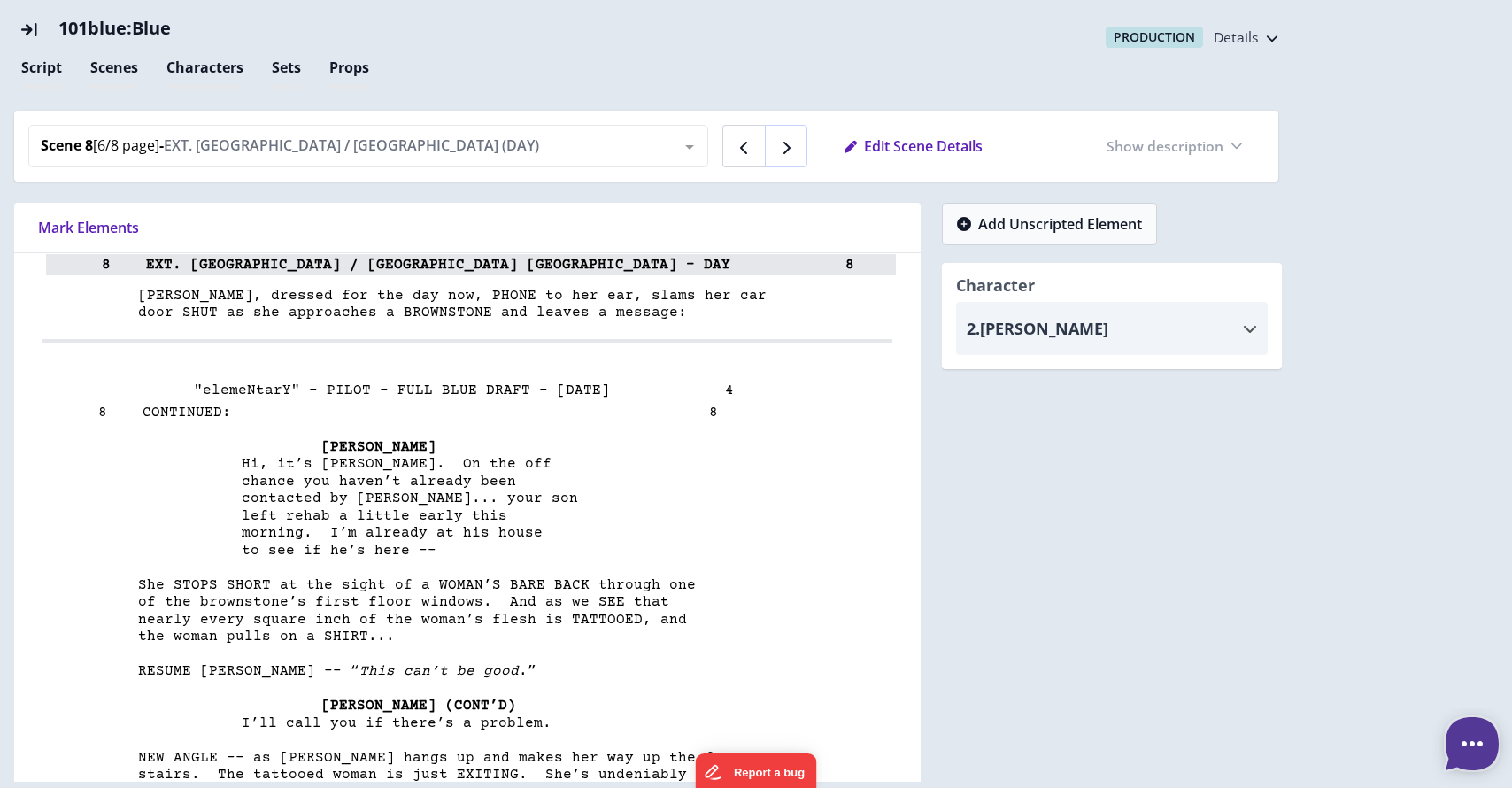 click at bounding box center [786, 148] 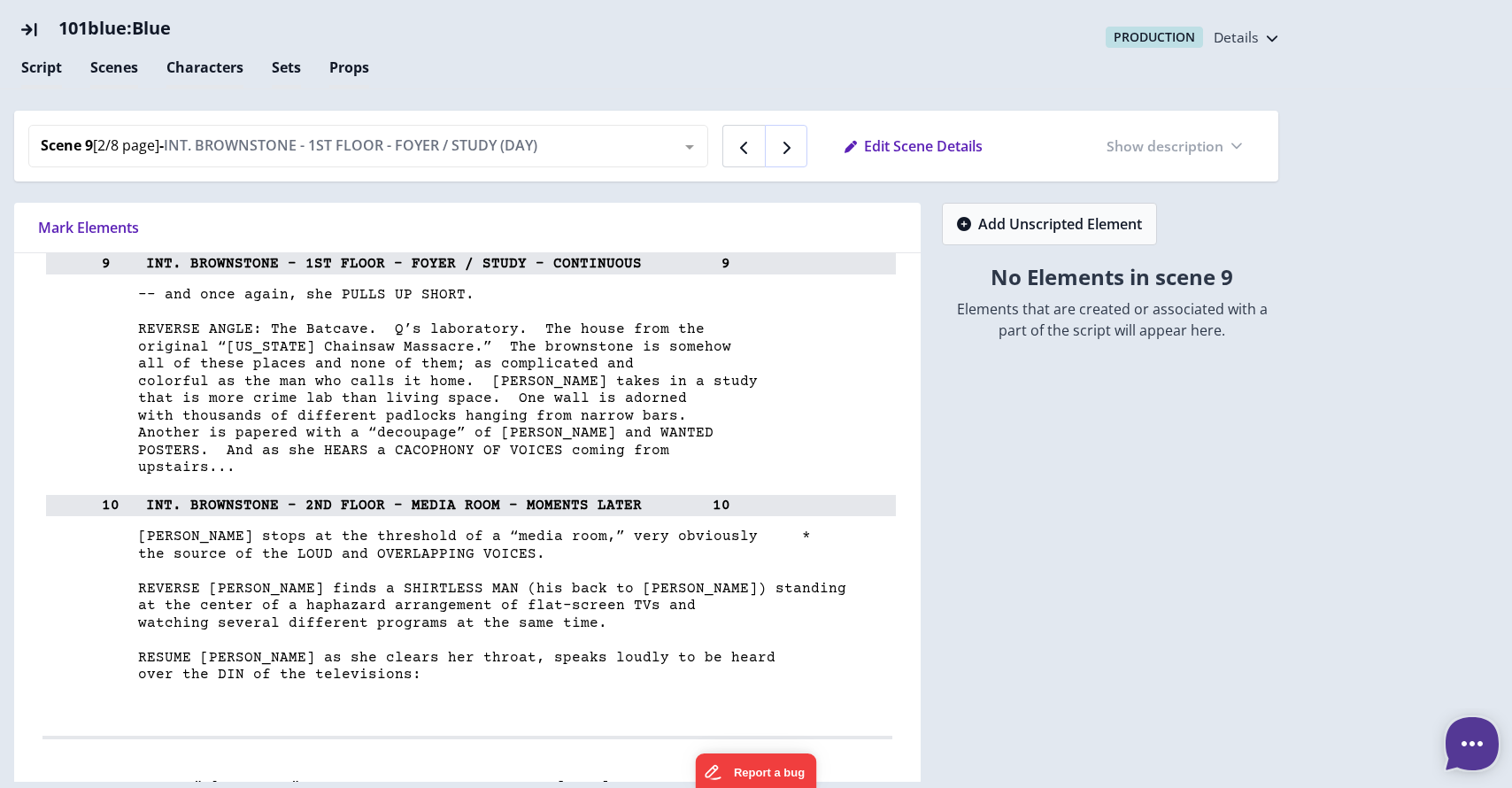 click at bounding box center [786, 148] 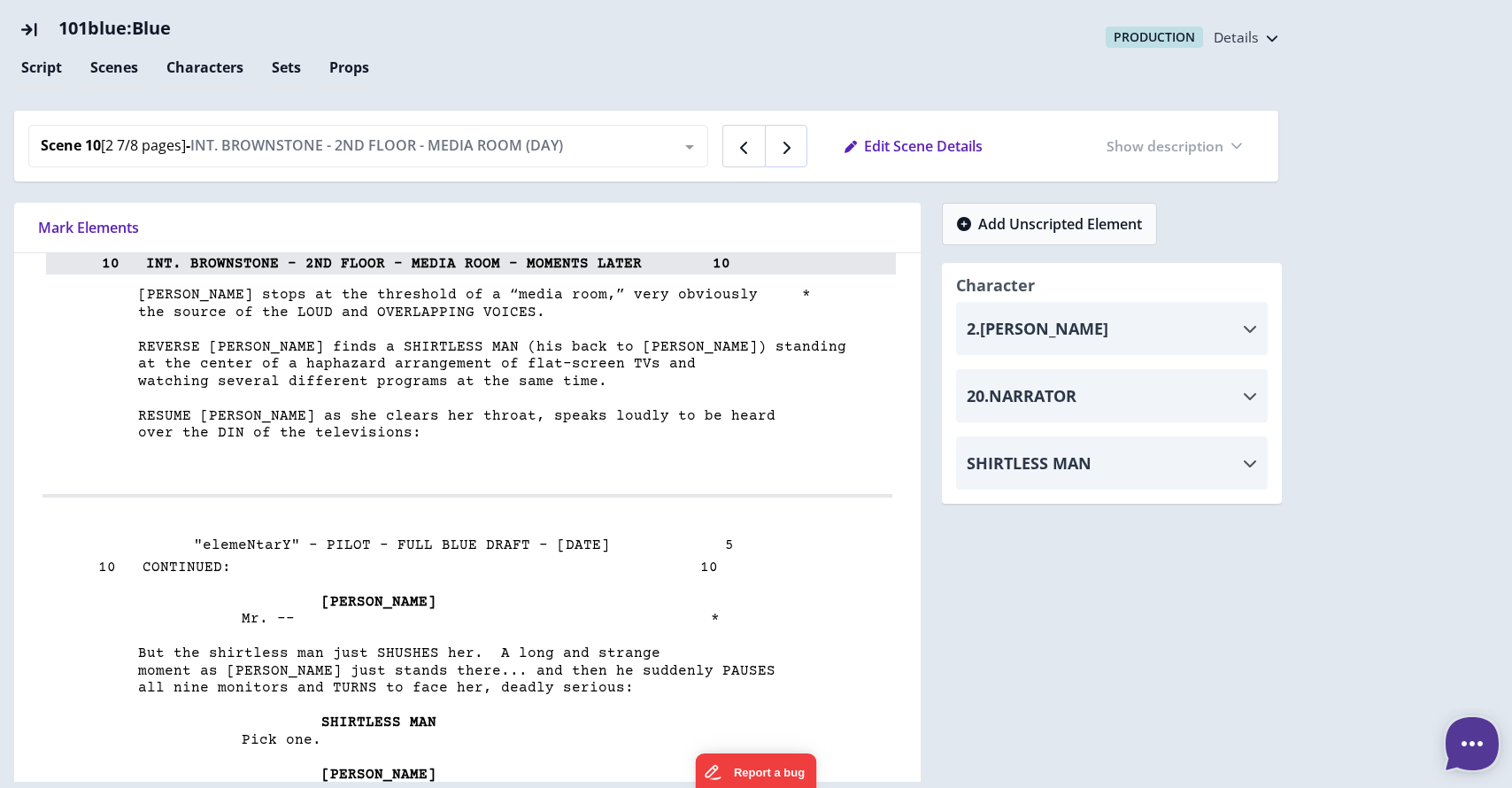 scroll, scrollTop: 9509, scrollLeft: 0, axis: vertical 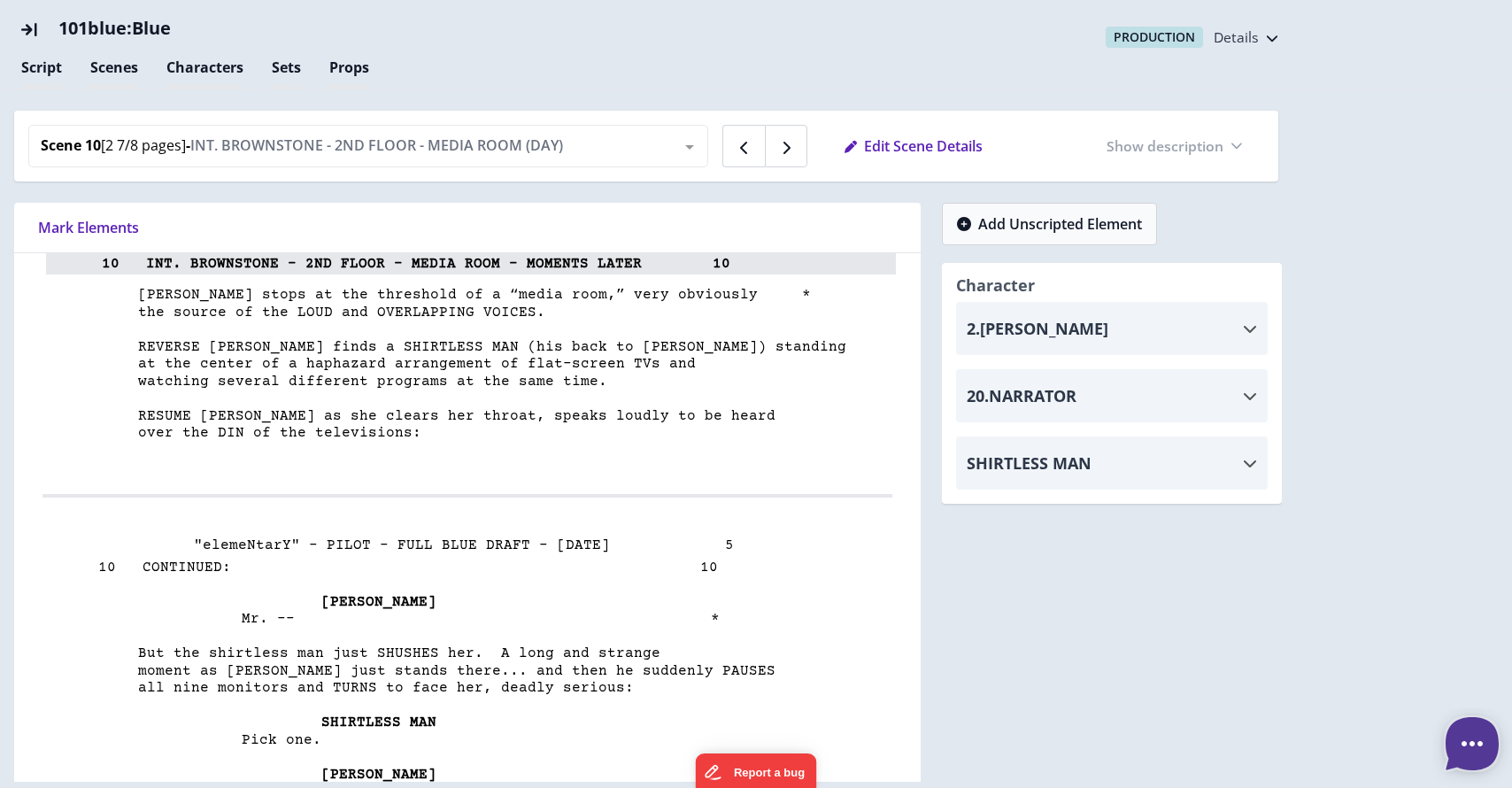 click at bounding box center [1250, 328] 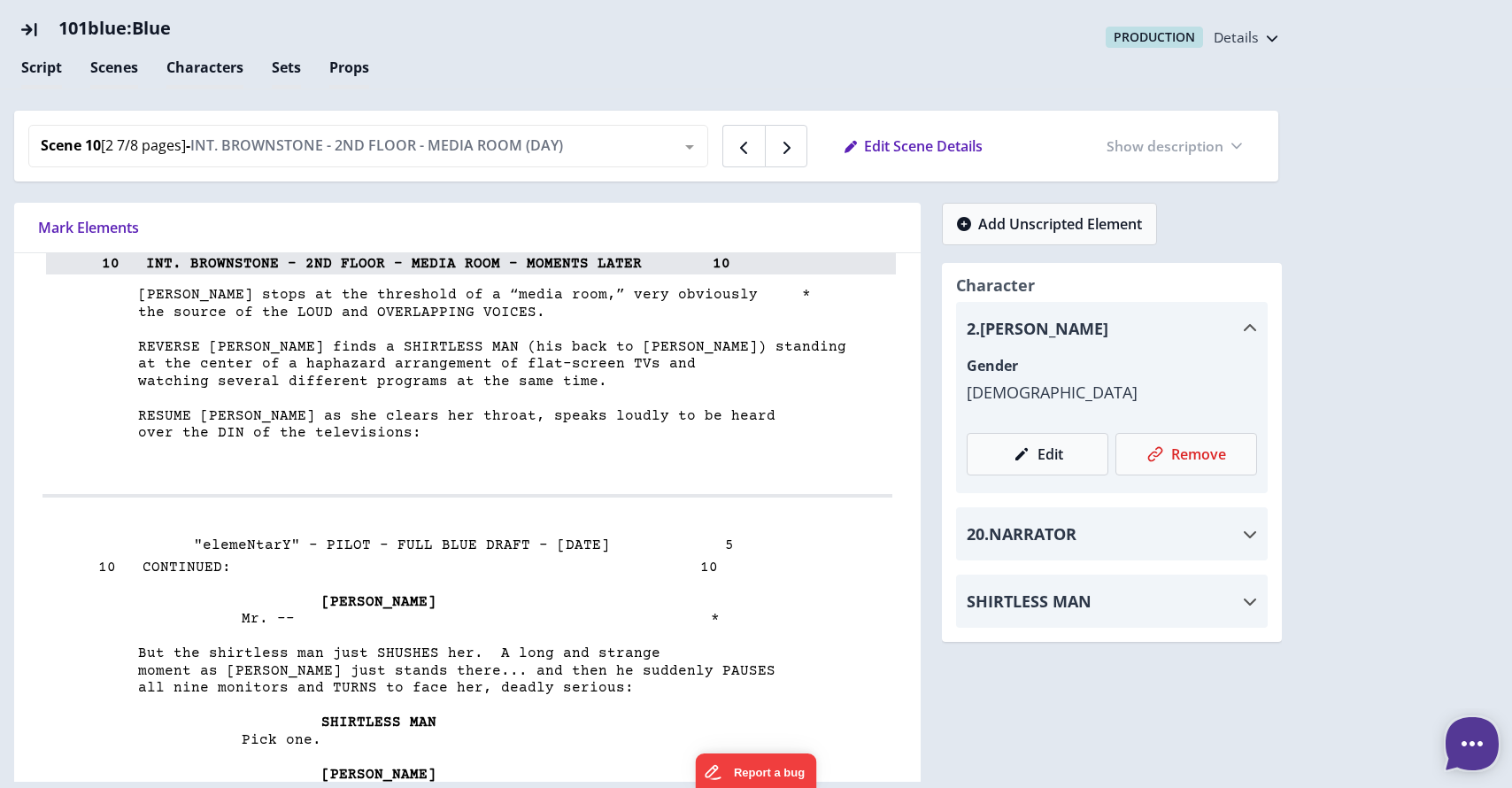 click at bounding box center [1250, 328] 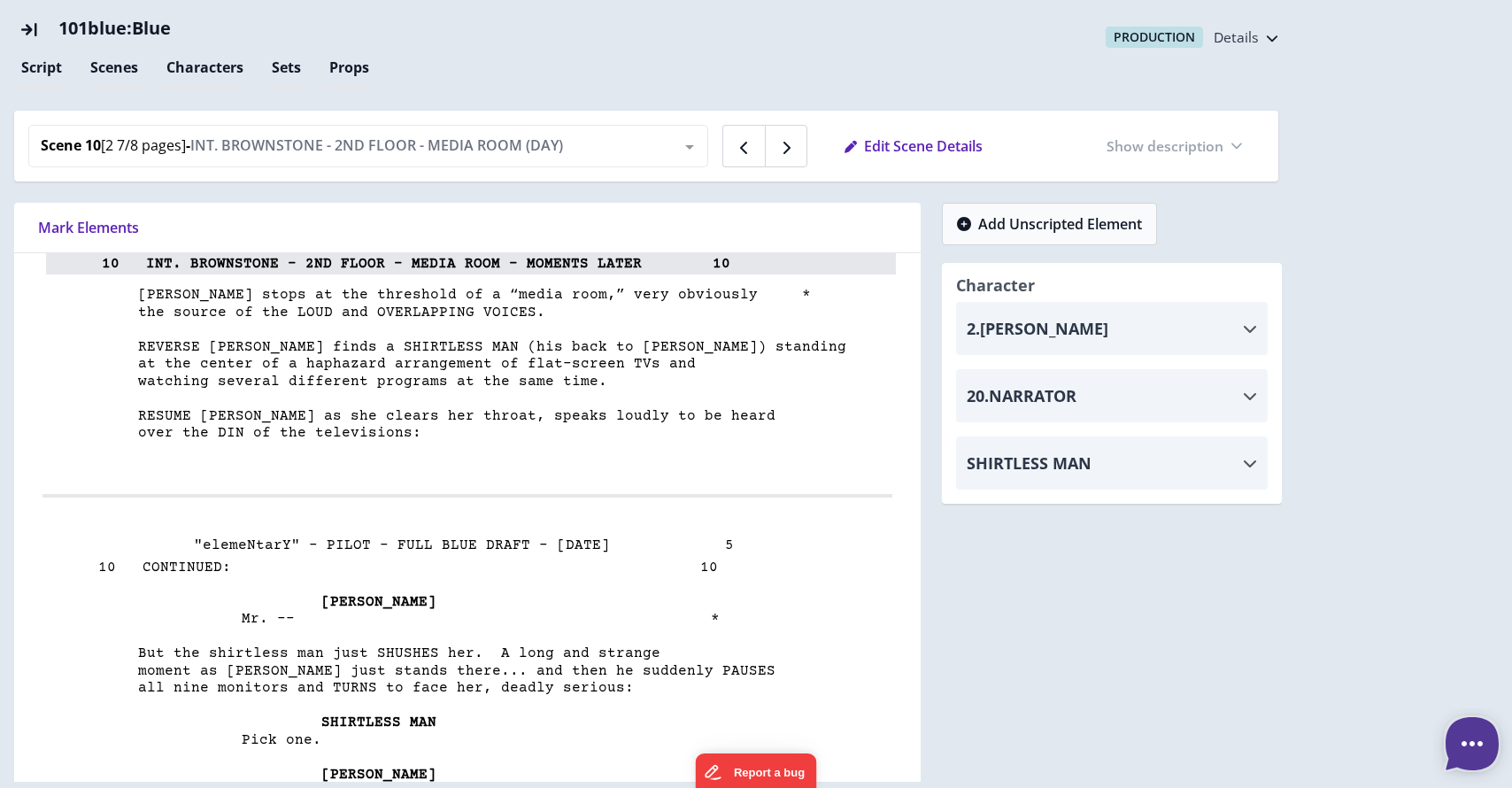 type on "*" 